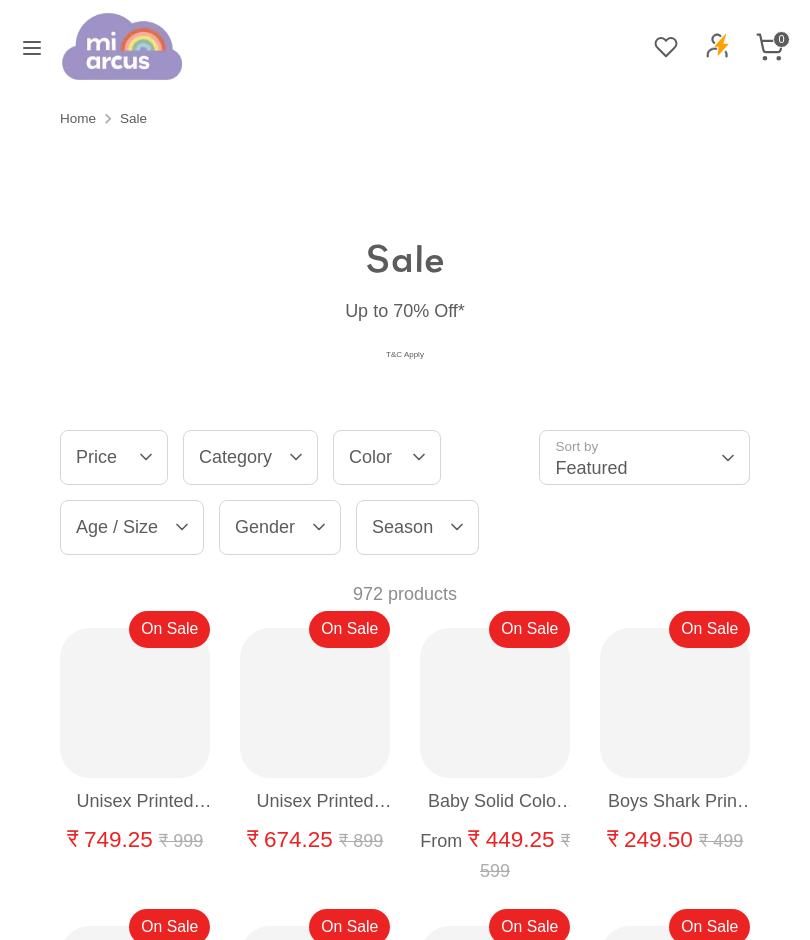 click on "Season" at bounding box center [417, 527] 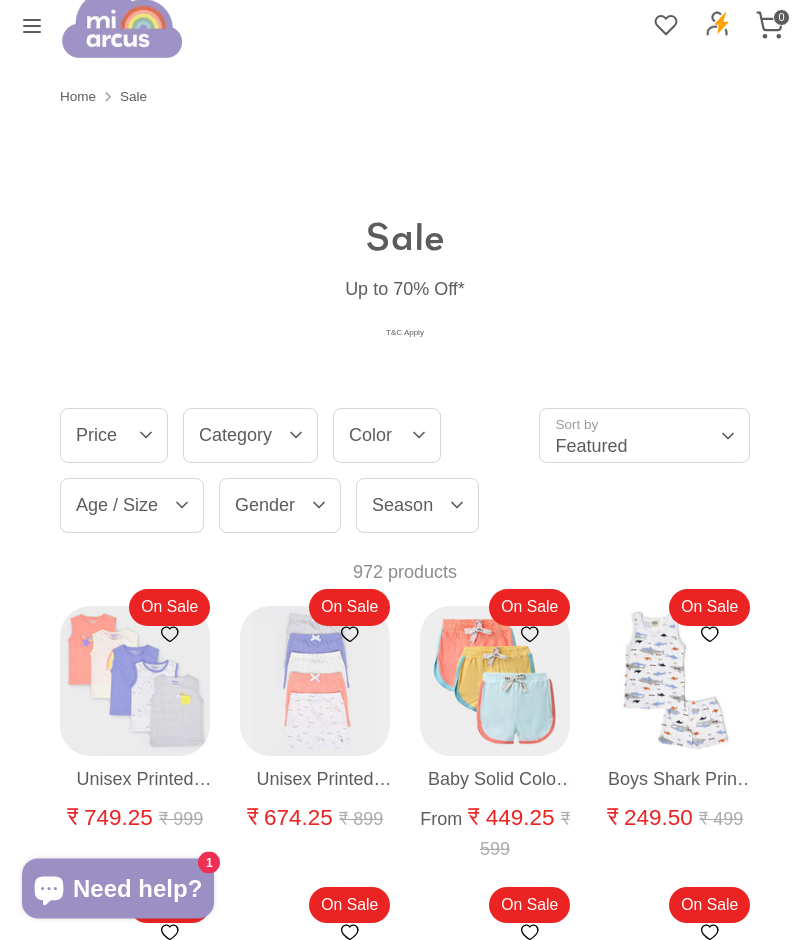scroll, scrollTop: 0, scrollLeft: 0, axis: both 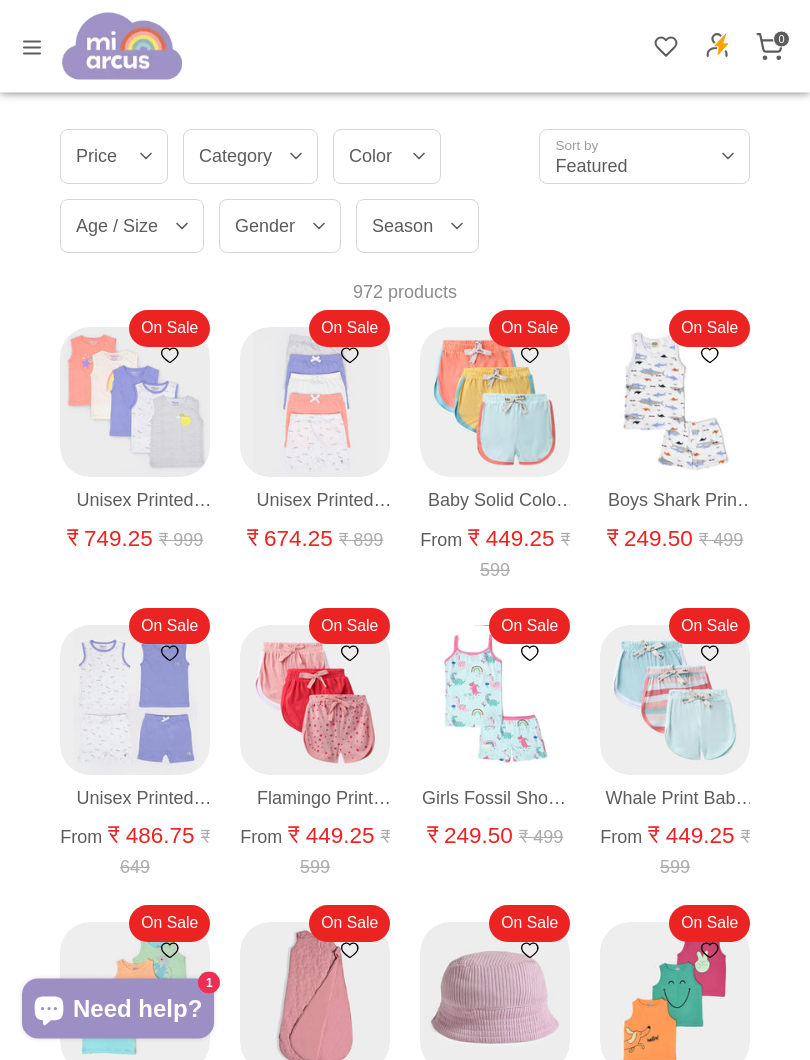 click on "Season" at bounding box center (417, 227) 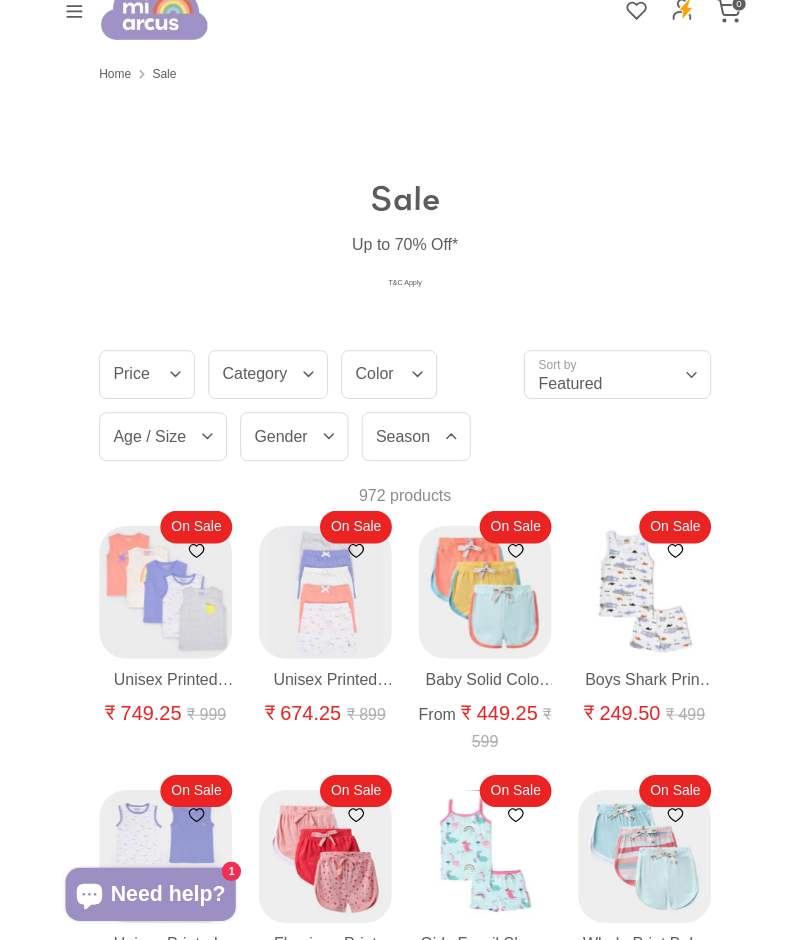 scroll, scrollTop: 0, scrollLeft: 0, axis: both 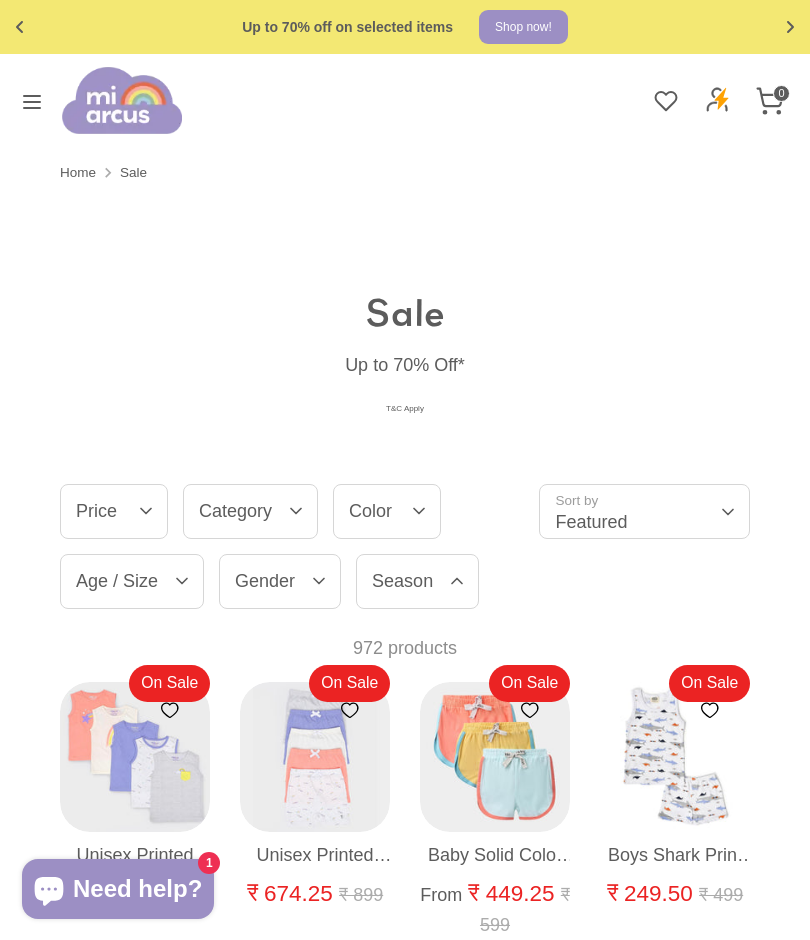 click on "Season" at bounding box center [417, 581] 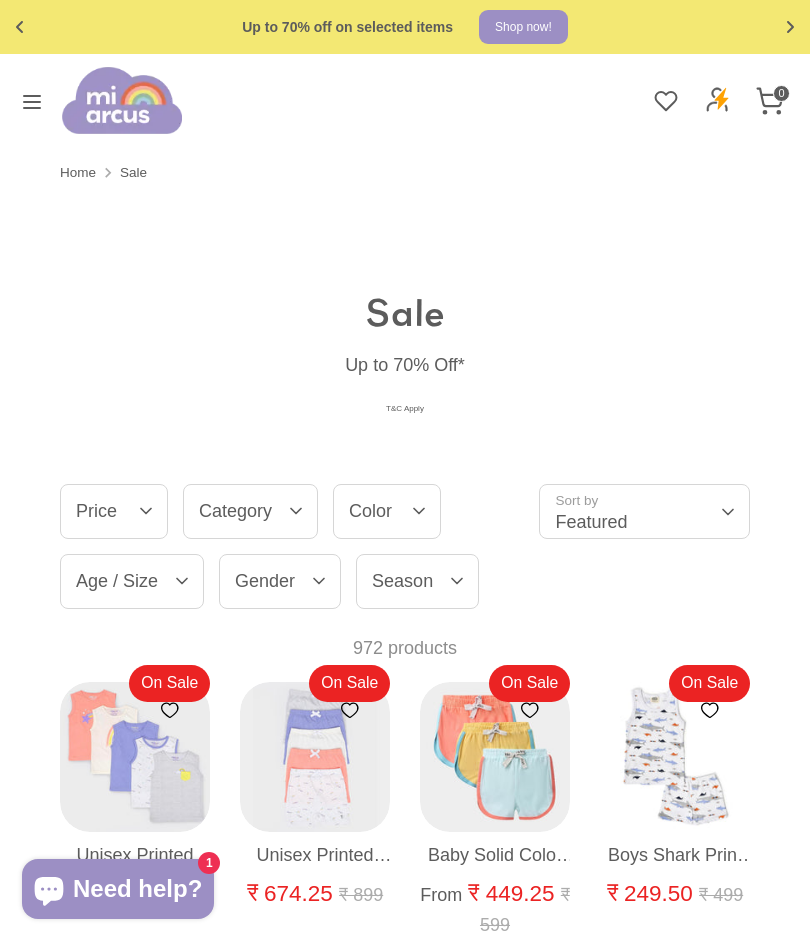 click on "Category" at bounding box center (250, 511) 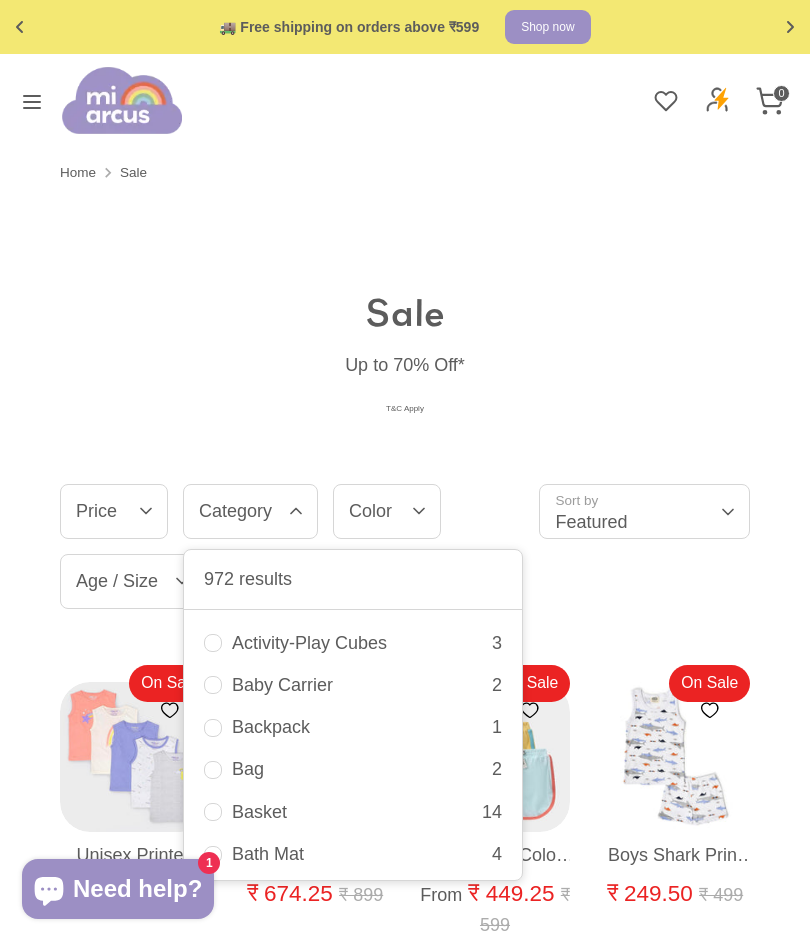 click on "Up to 70% Off*" at bounding box center (405, 365) 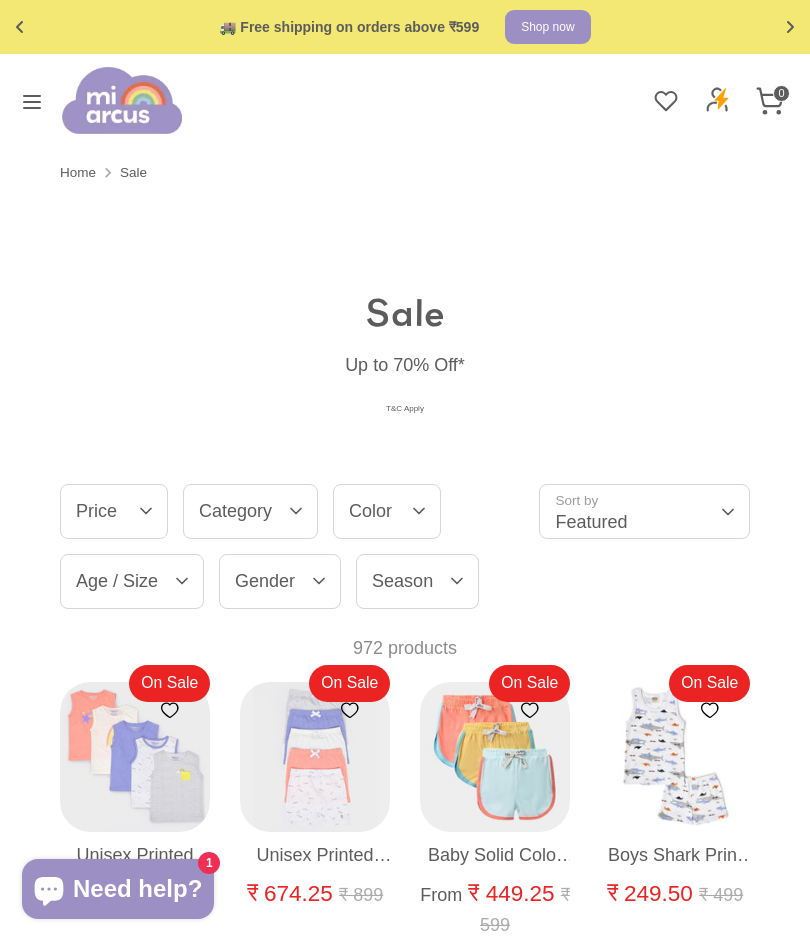 click on "Season" at bounding box center (417, 581) 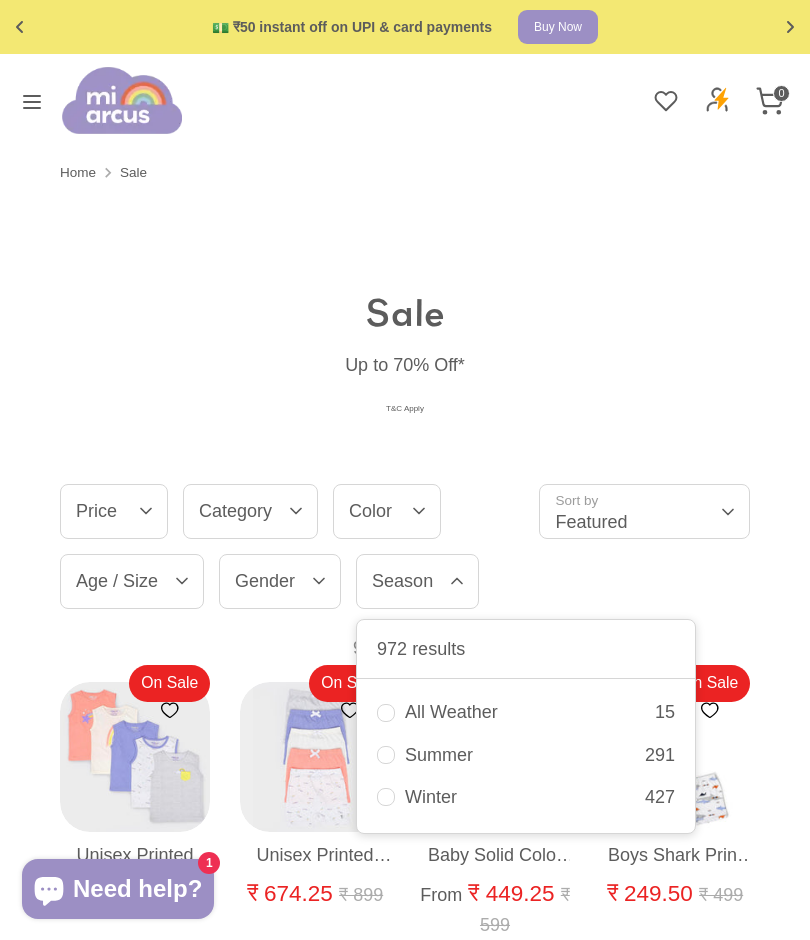 click on "All Weather" at bounding box center [530, 712] 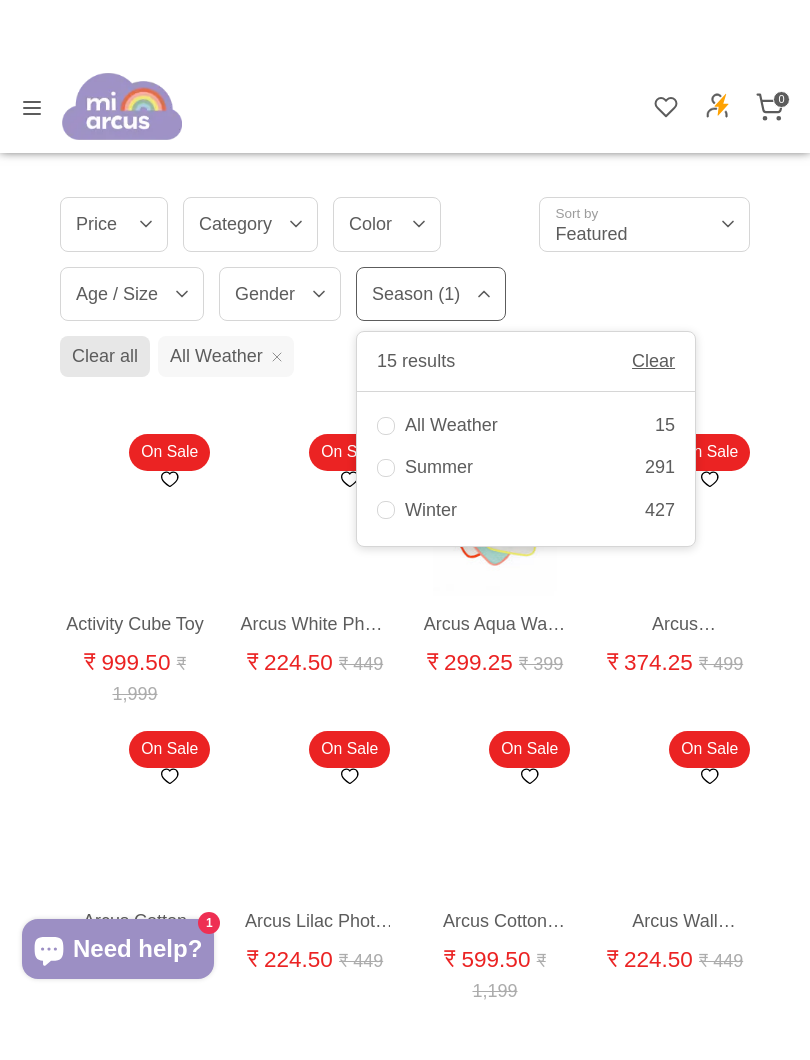 scroll, scrollTop: 248, scrollLeft: 0, axis: vertical 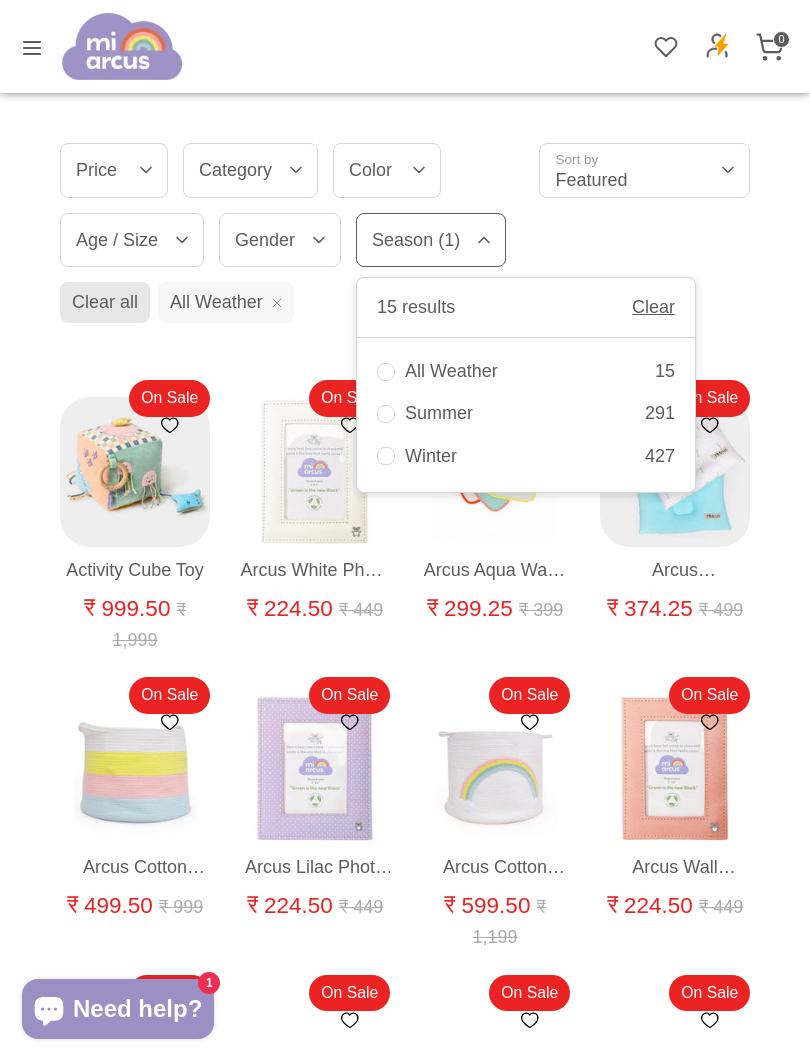 click 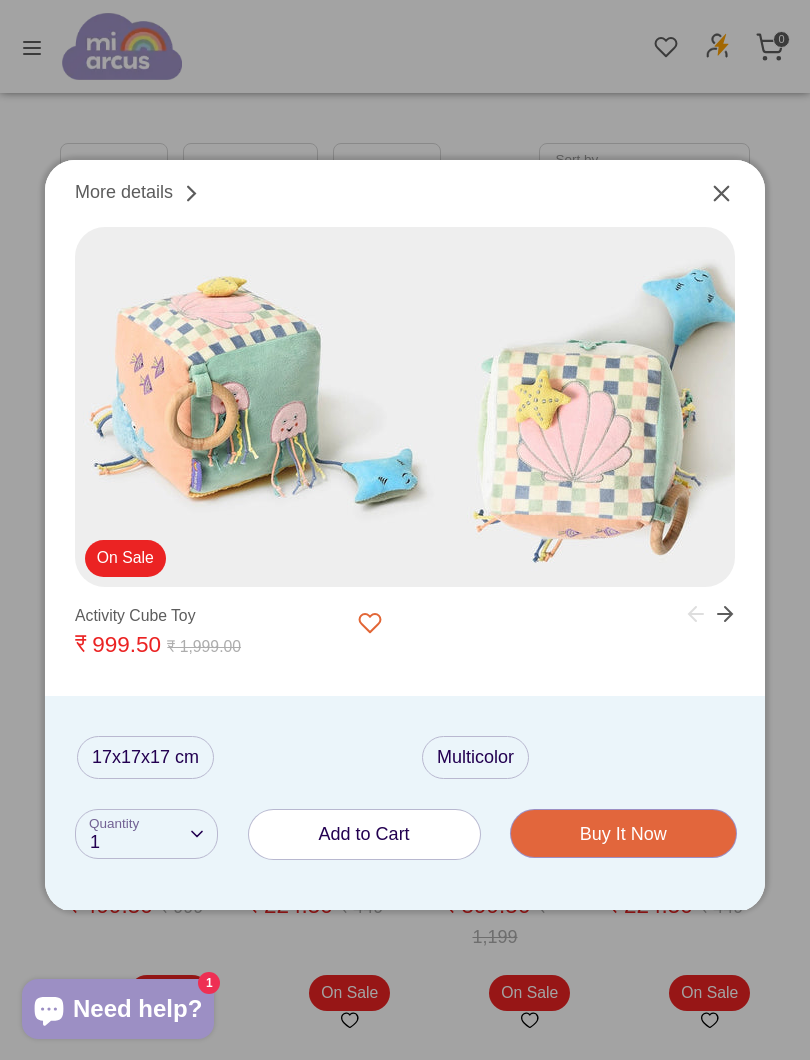 click on "Add to Cart" at bounding box center (364, 834) 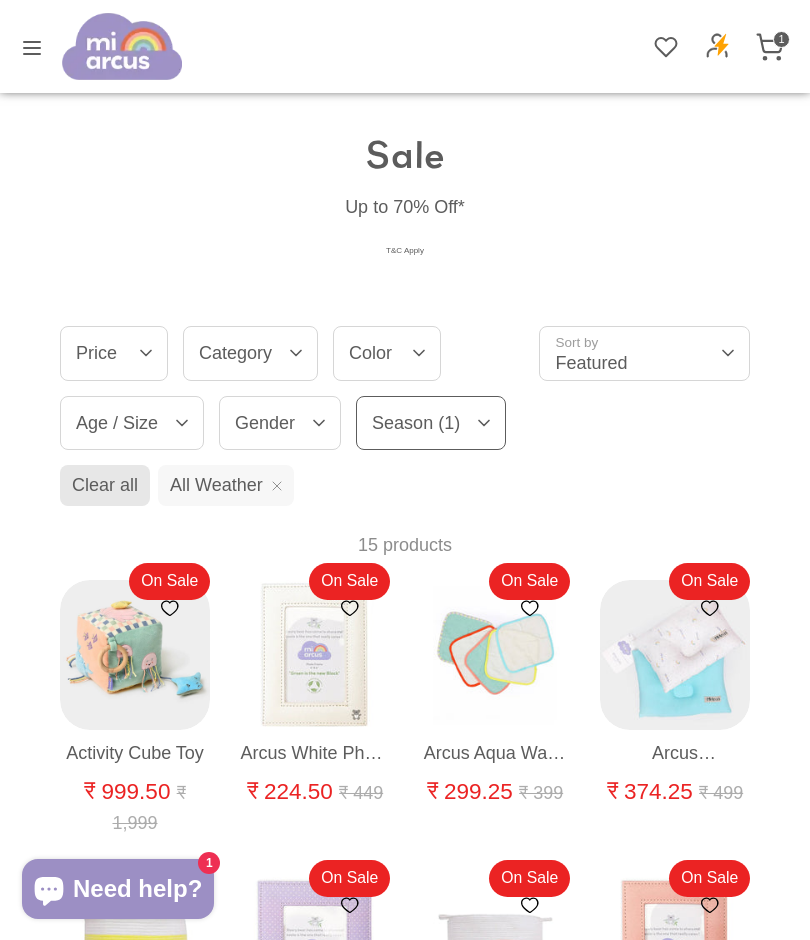 scroll, scrollTop: 0, scrollLeft: 0, axis: both 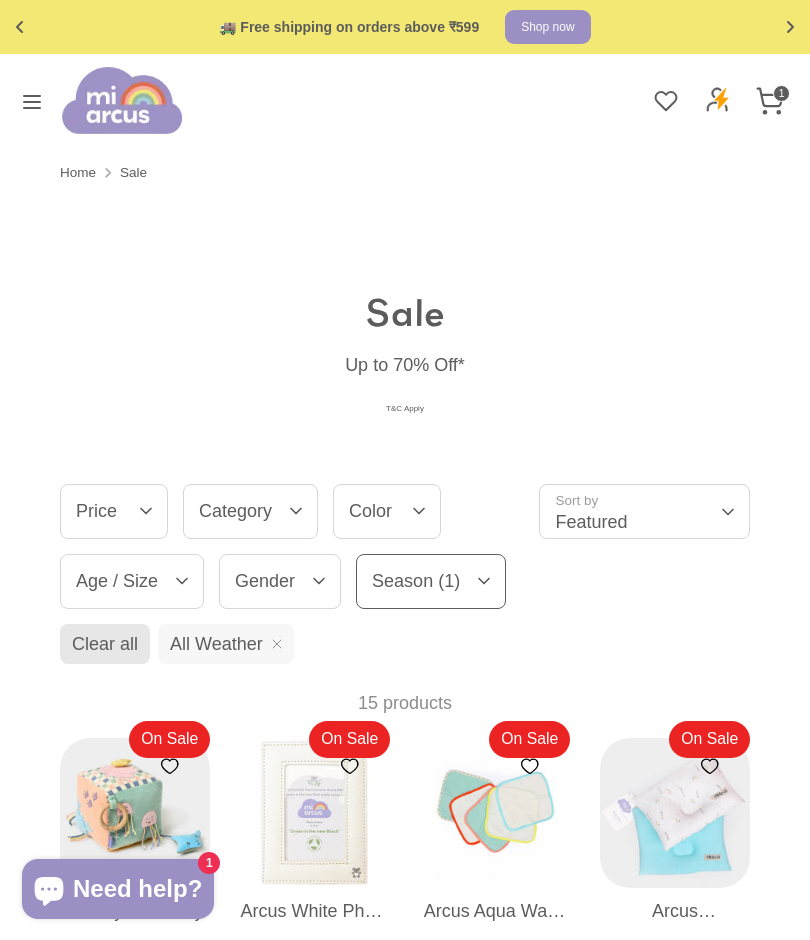 click 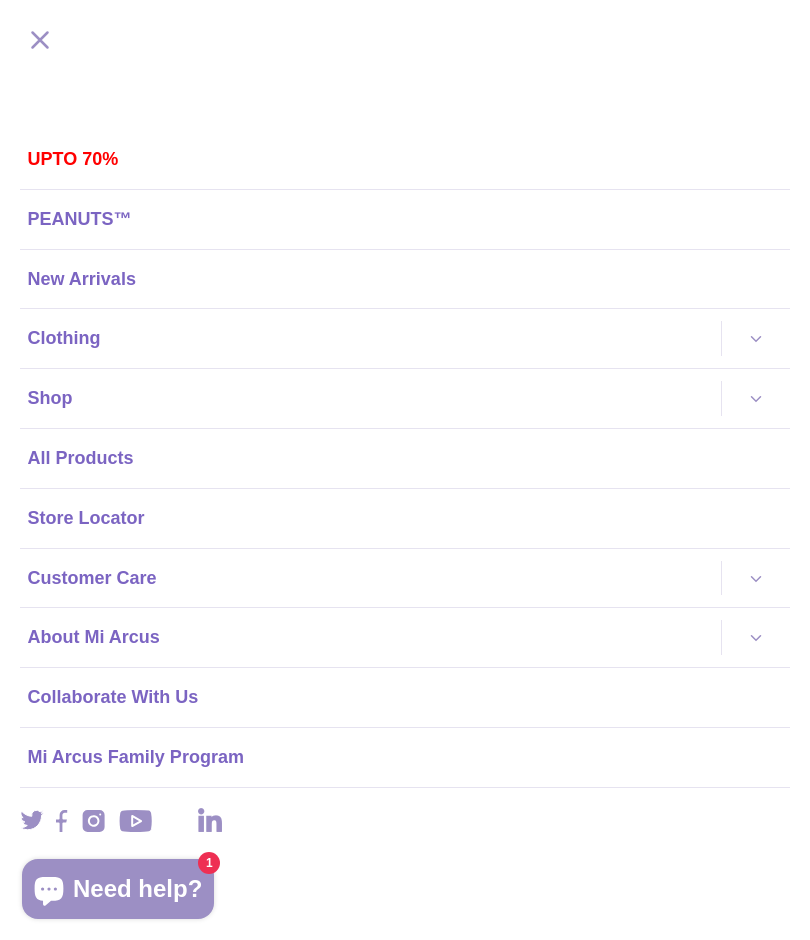 click on "UPTO 70%" at bounding box center [405, 159] 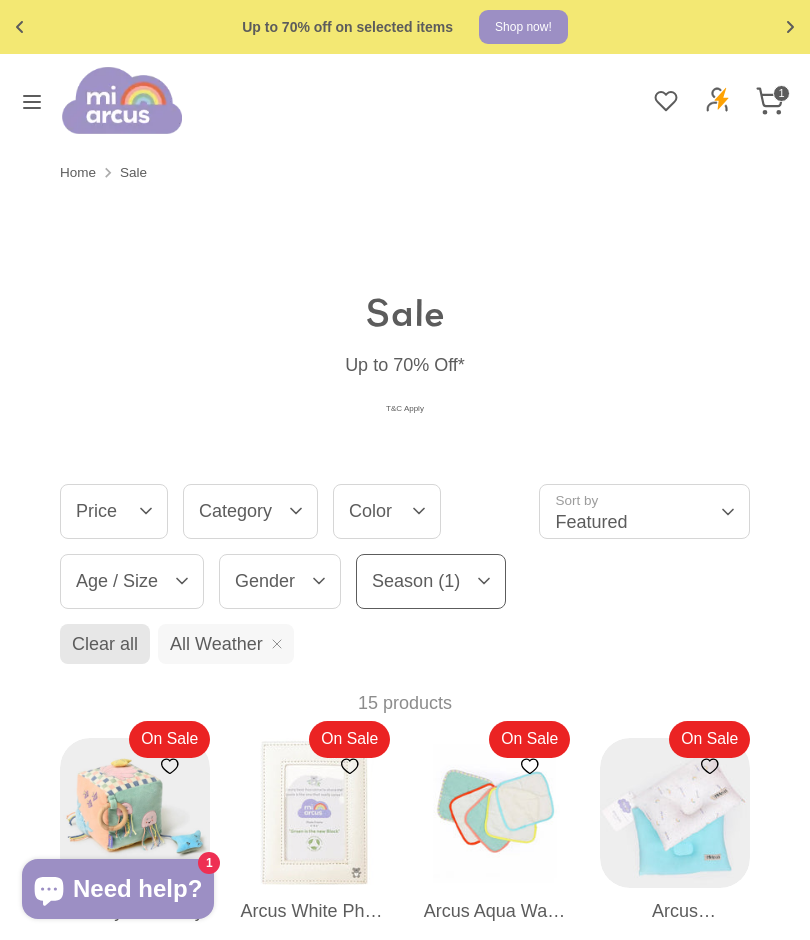 click on "💵 ₹50 instant off on UPI & card payments Buy Now" at bounding box center [-355, 27] 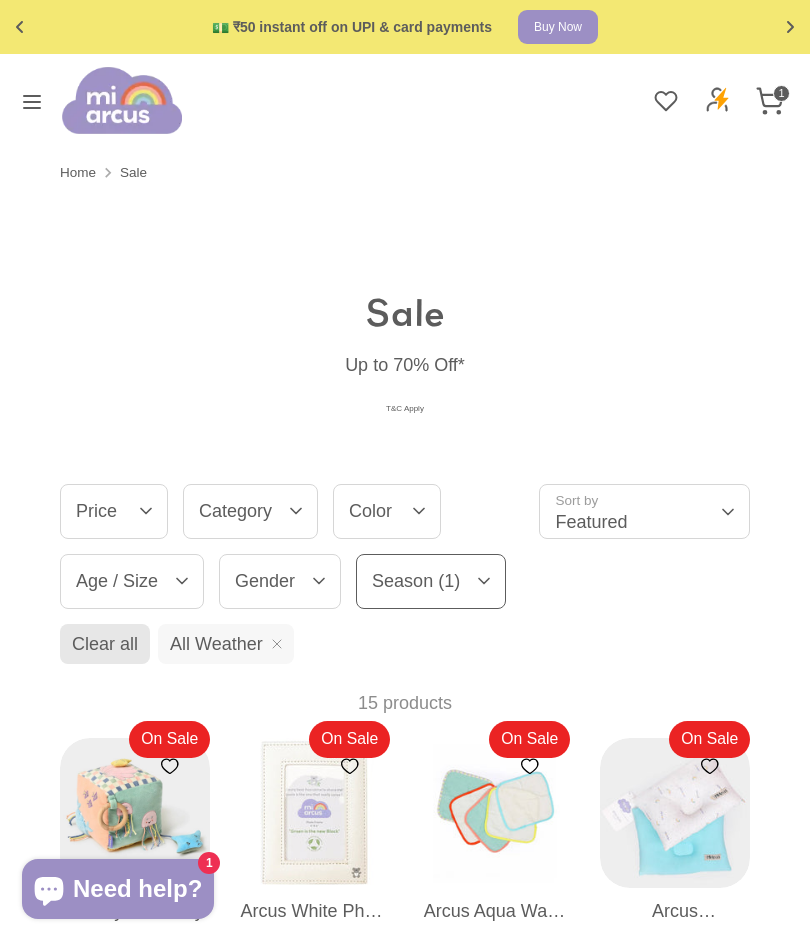 click at bounding box center (122, 100) 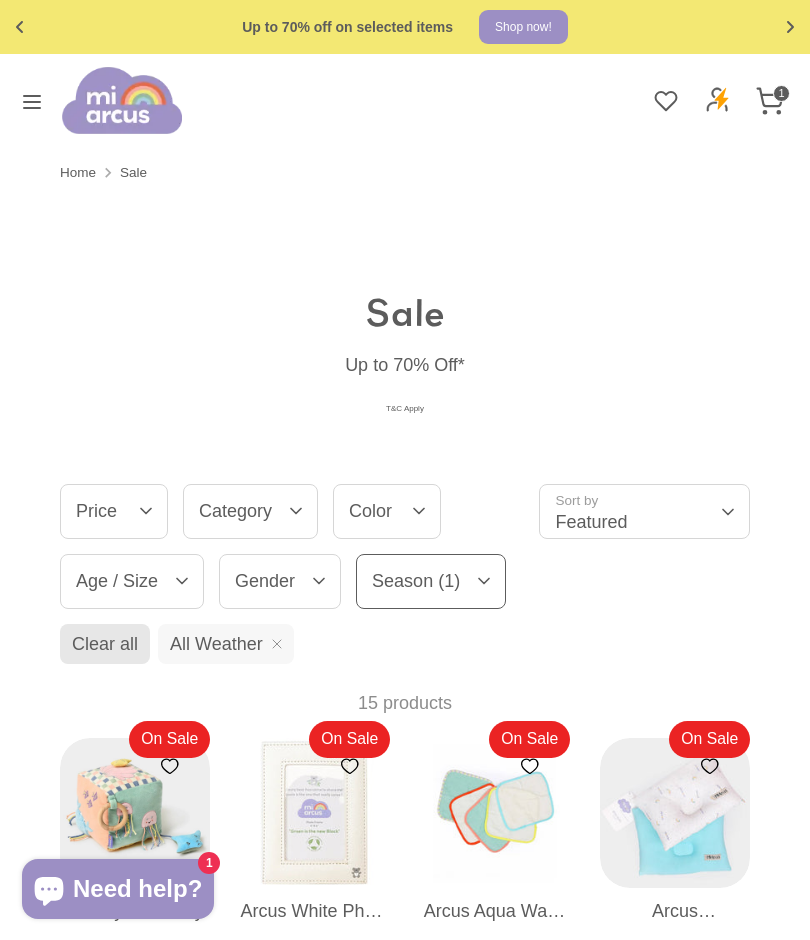 click on "Season
(1)" at bounding box center (431, 581) 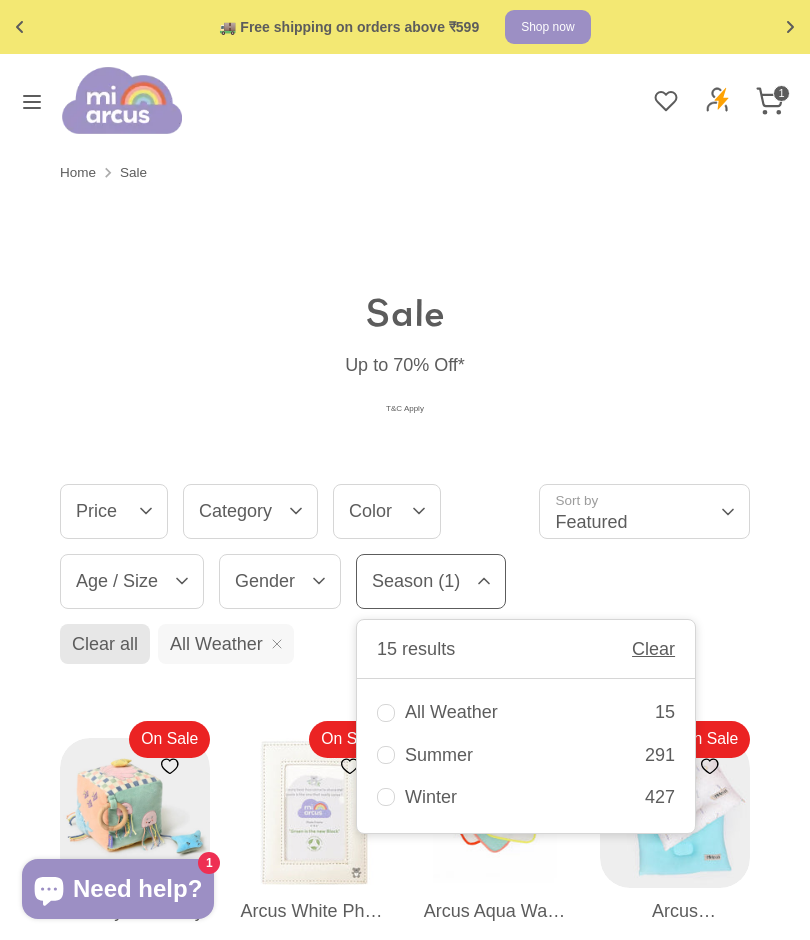 click on "Season
(1)" at bounding box center [431, 581] 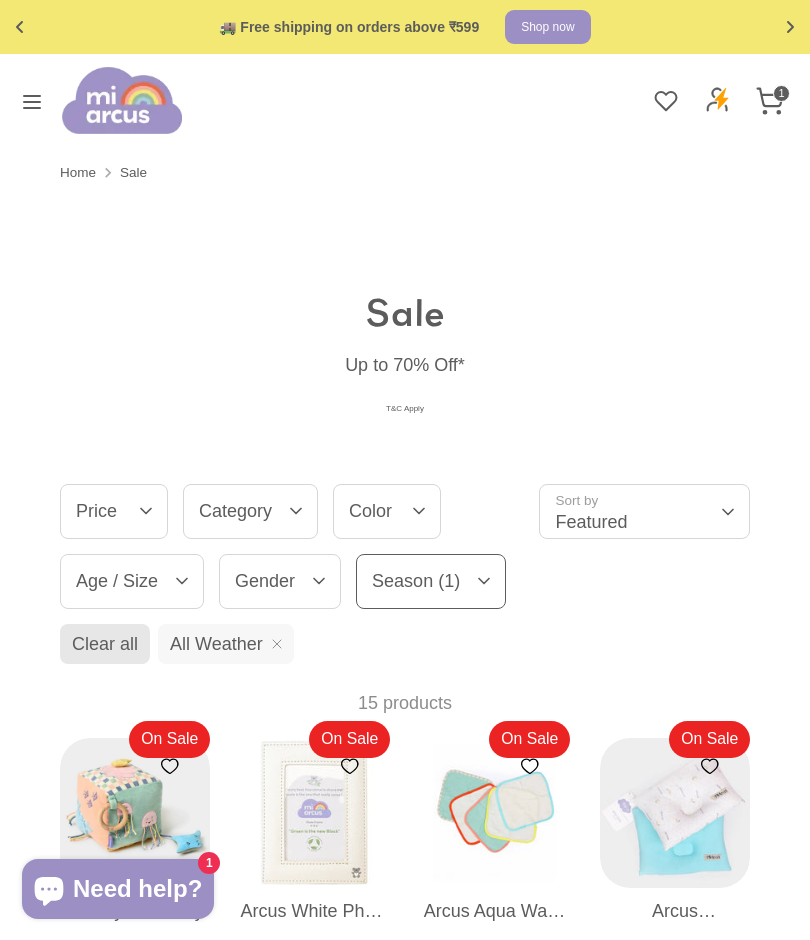 click on "Season
(1)" at bounding box center [431, 581] 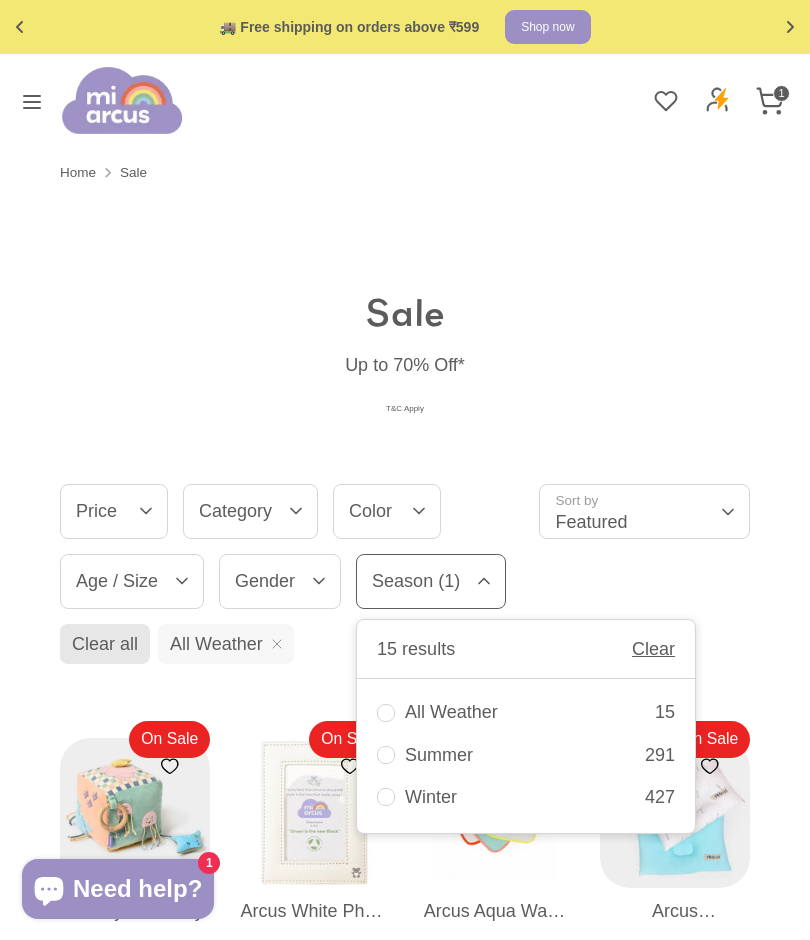 click on "Season
(1)" at bounding box center [431, 581] 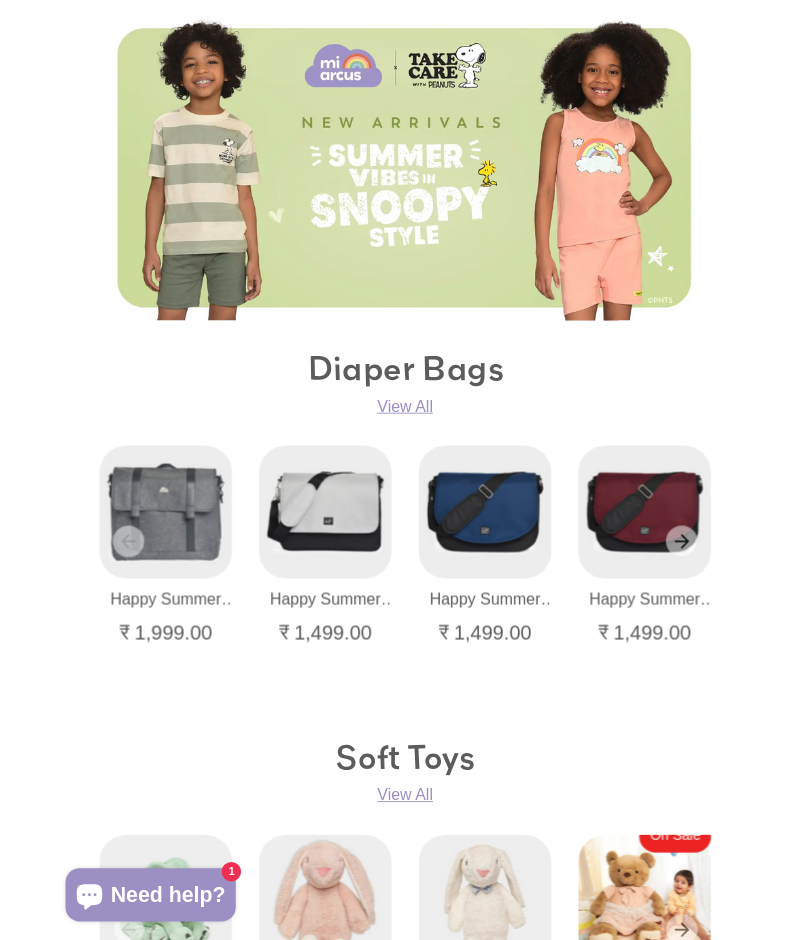 scroll, scrollTop: 0, scrollLeft: 0, axis: both 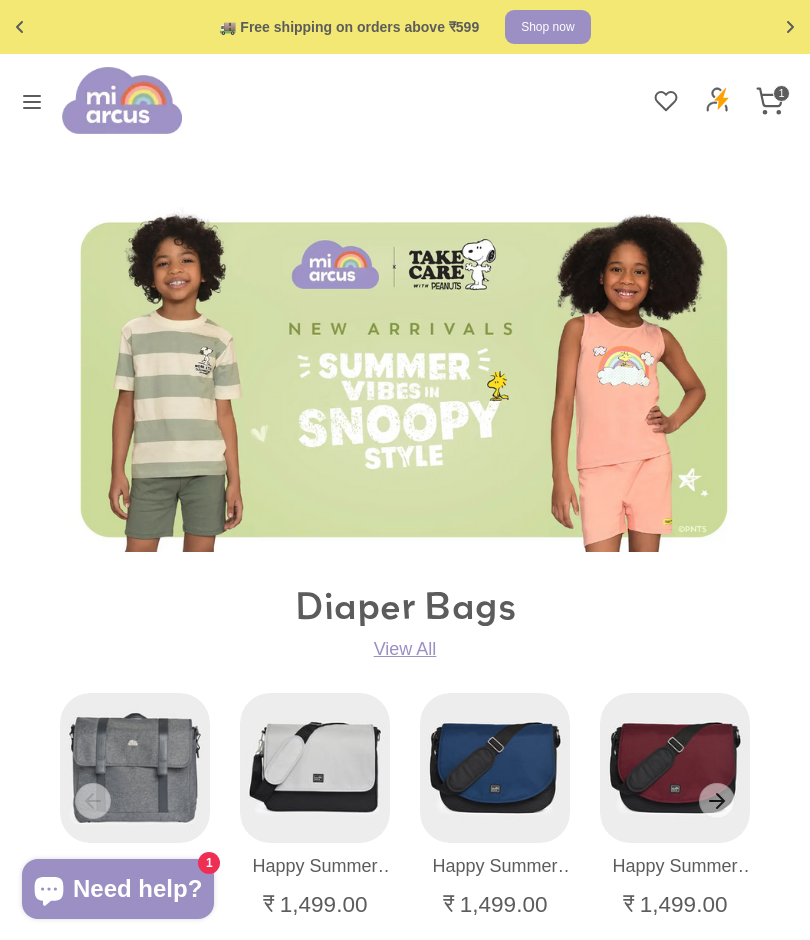 click on "Search
Search
Search
Search
Search
Close search
Order History
Logout" at bounding box center (405, 100) 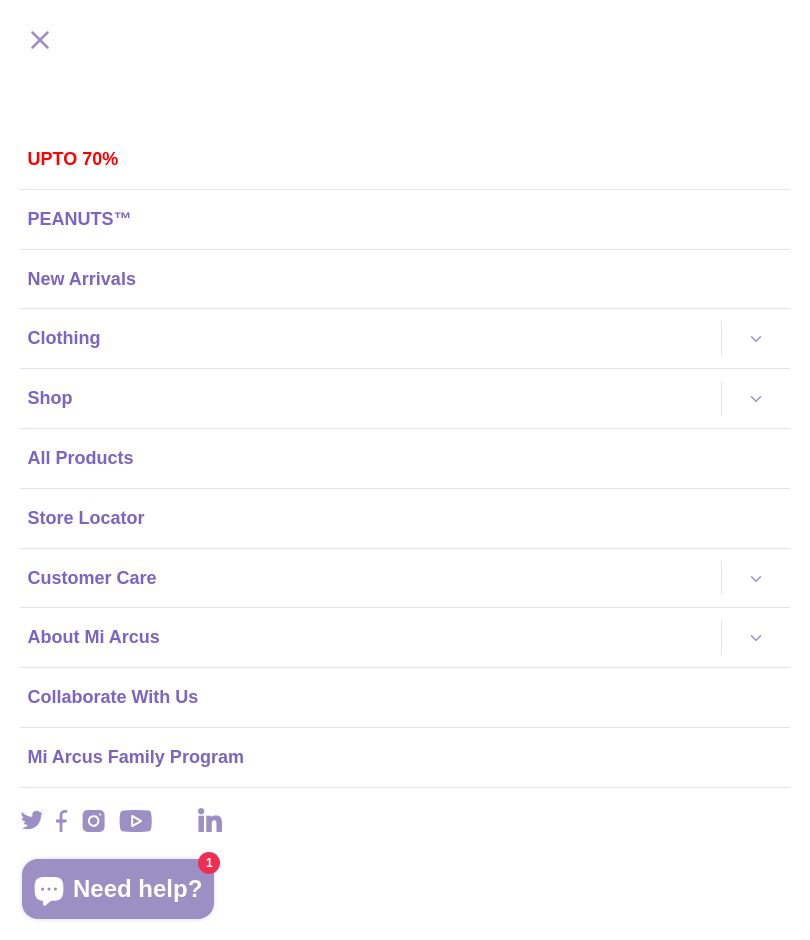 click on "UPTO 70%" at bounding box center [405, 159] 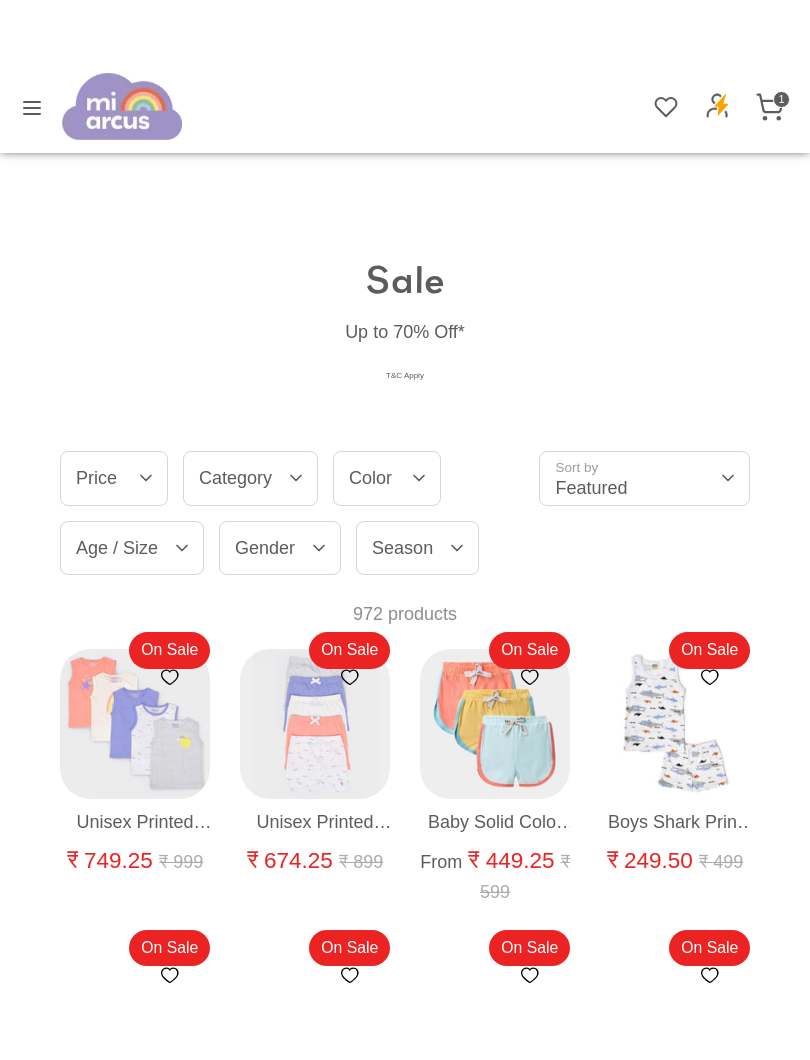 scroll, scrollTop: 155, scrollLeft: 0, axis: vertical 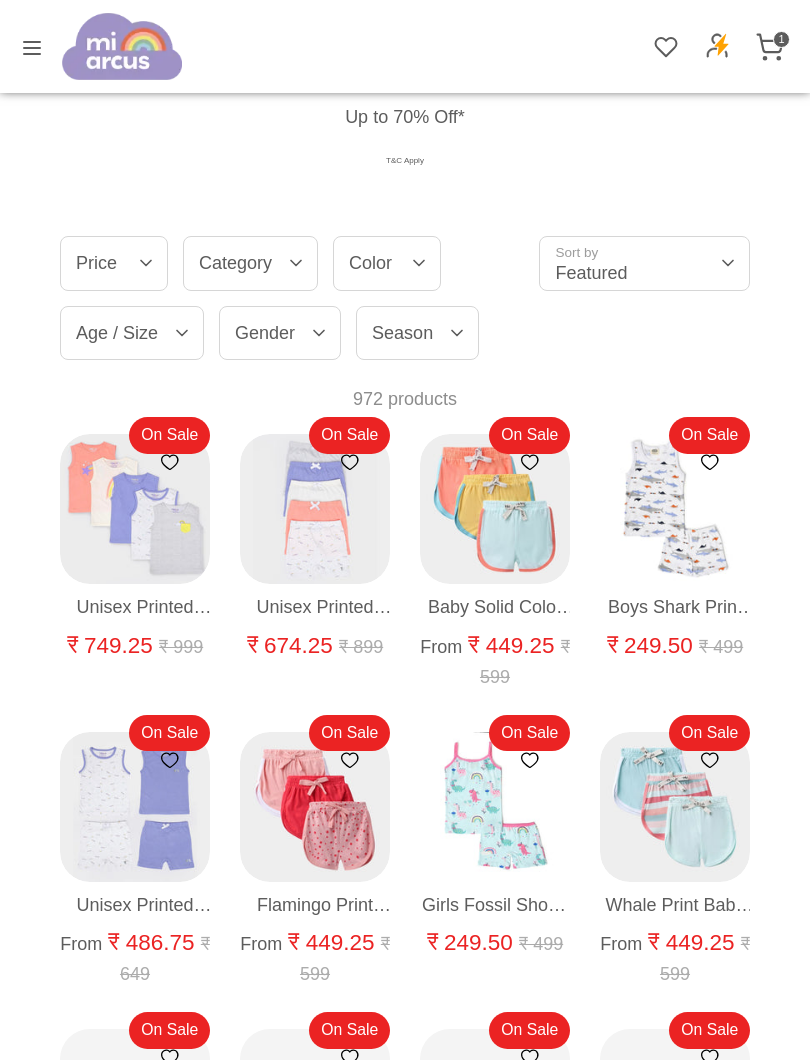 click on "Season" at bounding box center [417, 333] 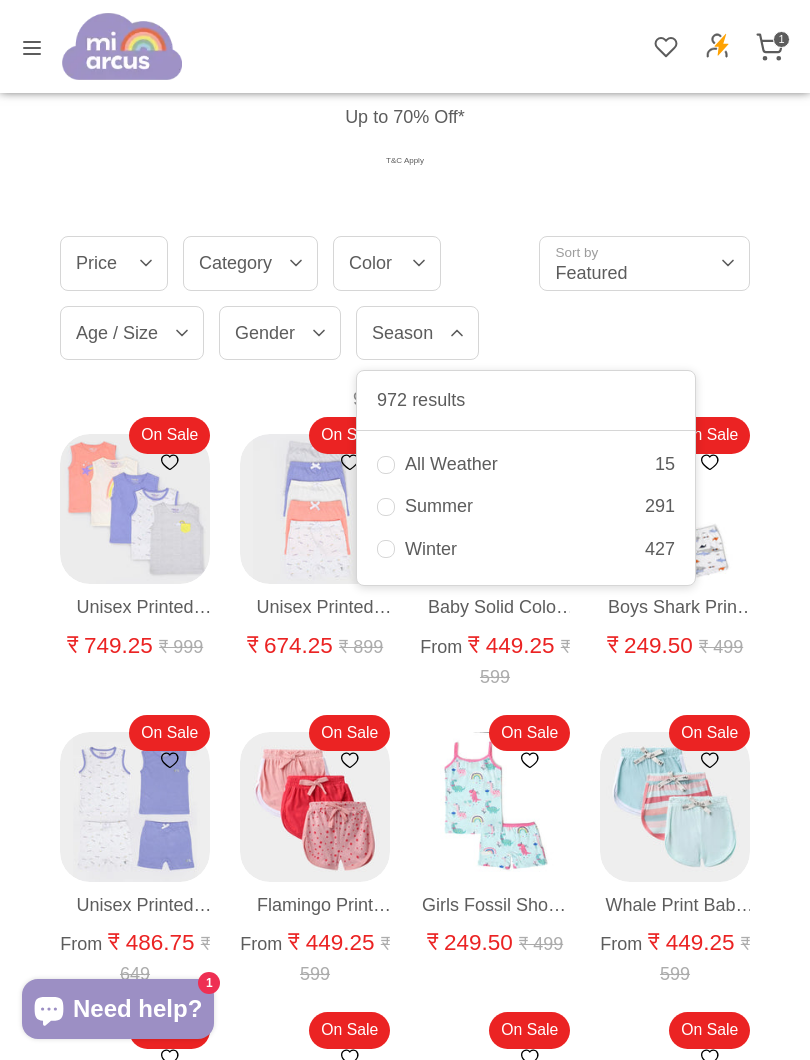 scroll, scrollTop: 155, scrollLeft: 0, axis: vertical 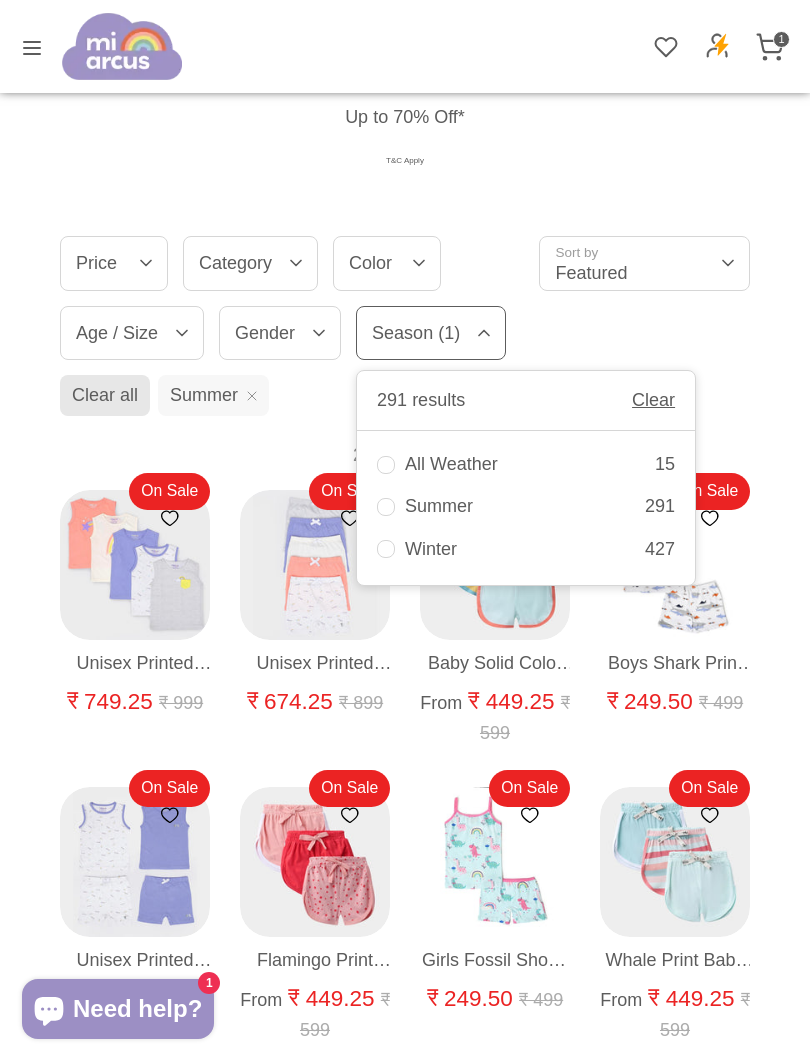 click on "Up to 70% Off*
T&C Apply" at bounding box center [405, 139] 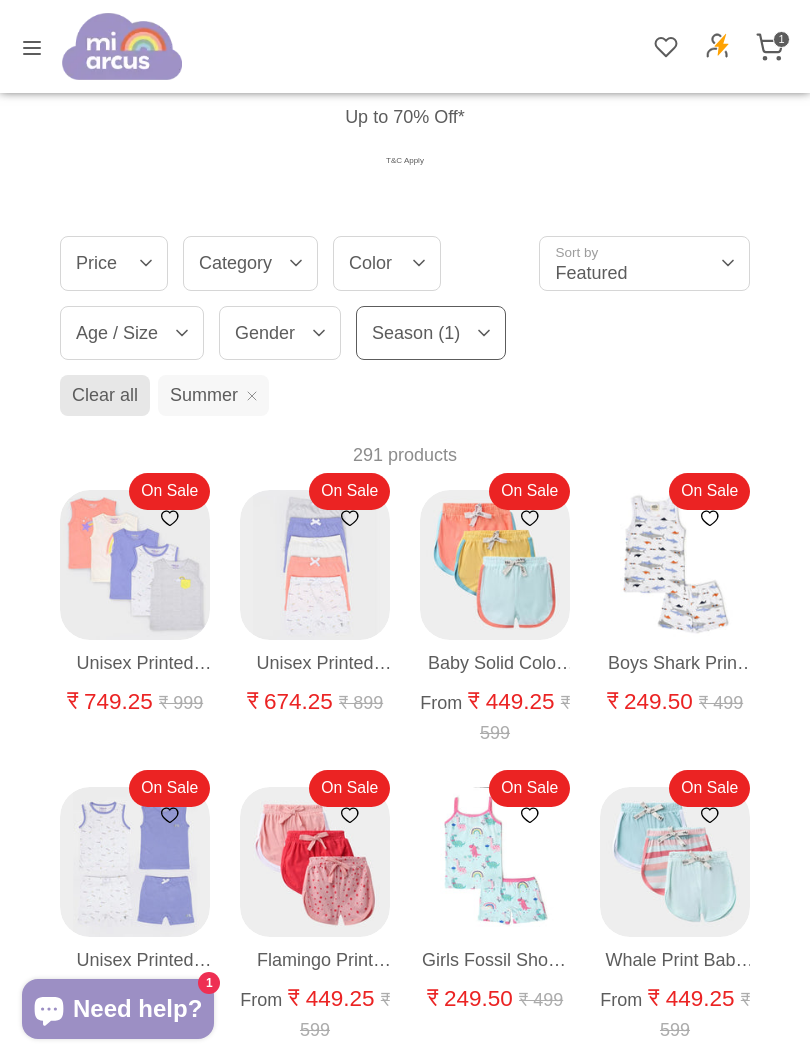 click on "Sort by
Featured" at bounding box center [644, 263] 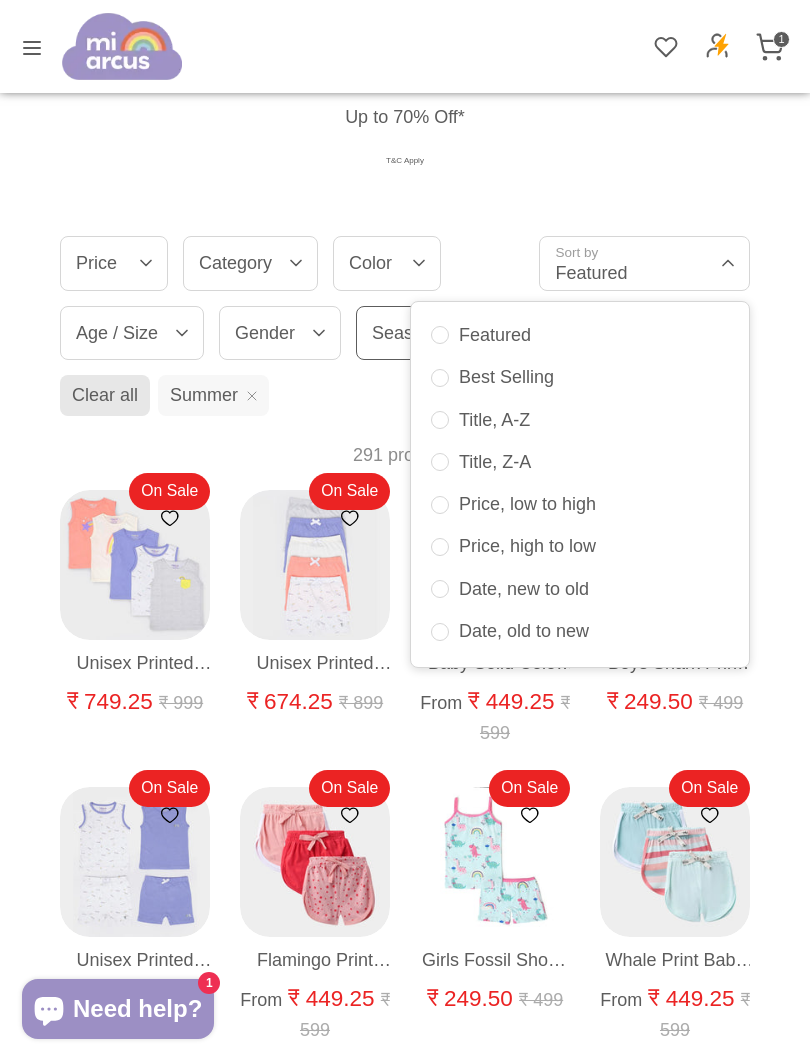 click on "Price, low to high" at bounding box center (580, 504) 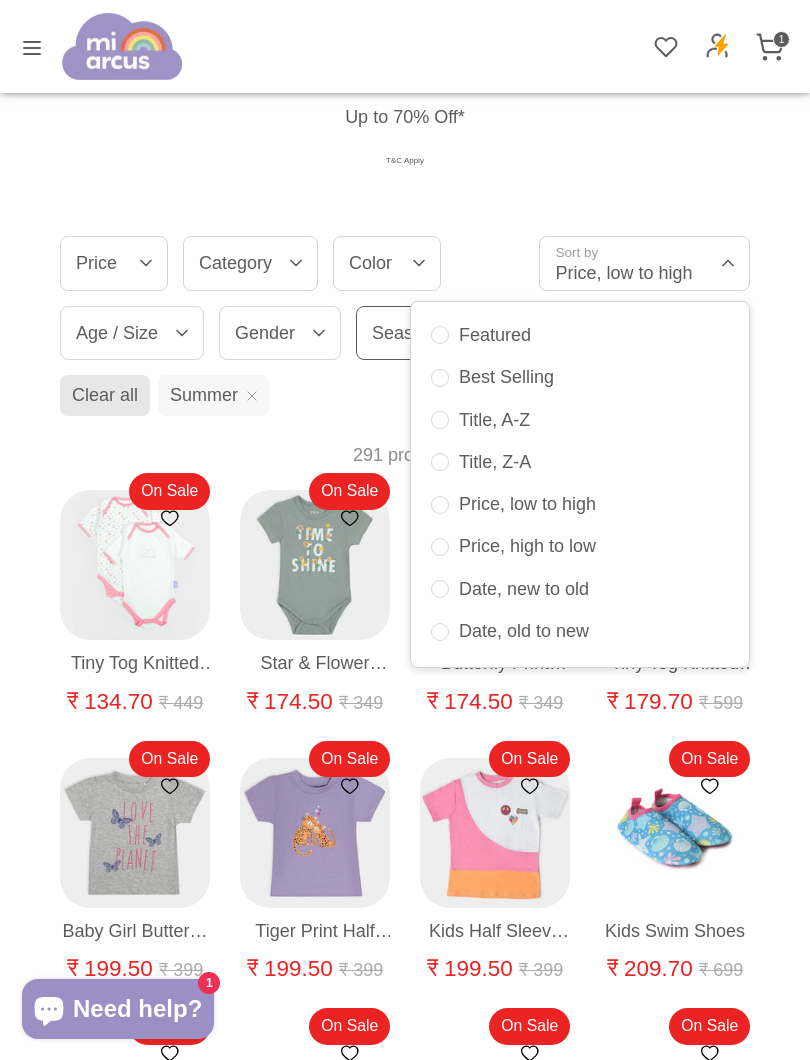 click on "T&C Apply" at bounding box center (405, 161) 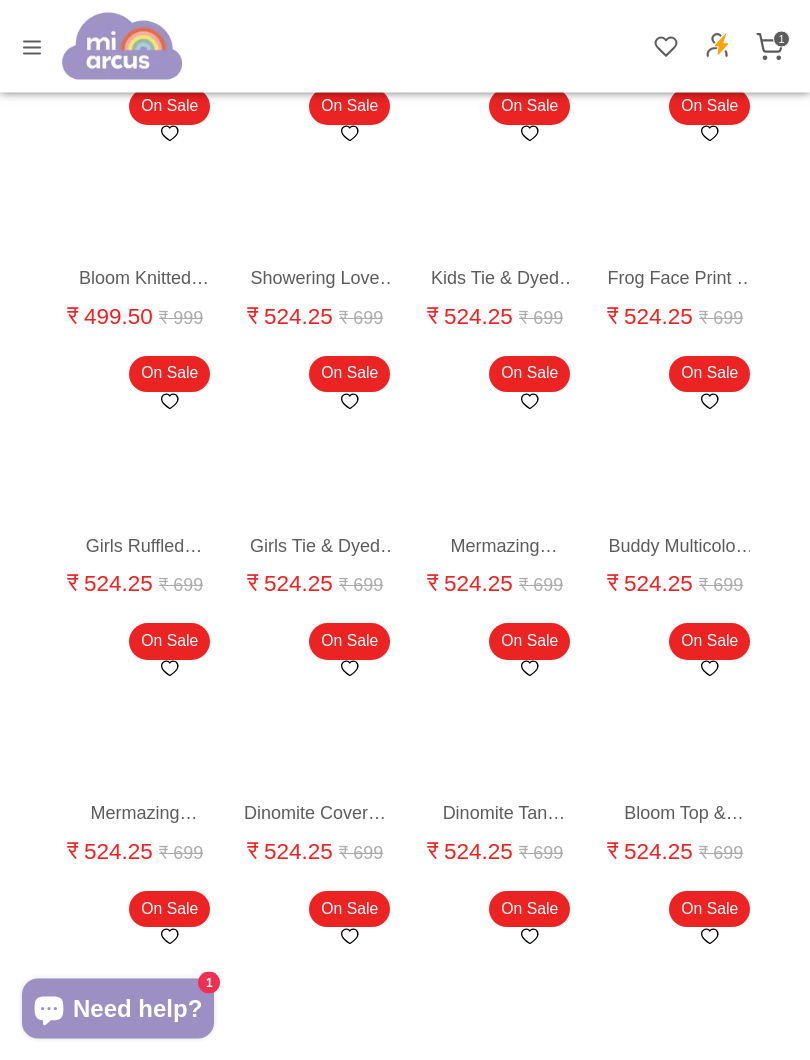 scroll, scrollTop: 9120, scrollLeft: 0, axis: vertical 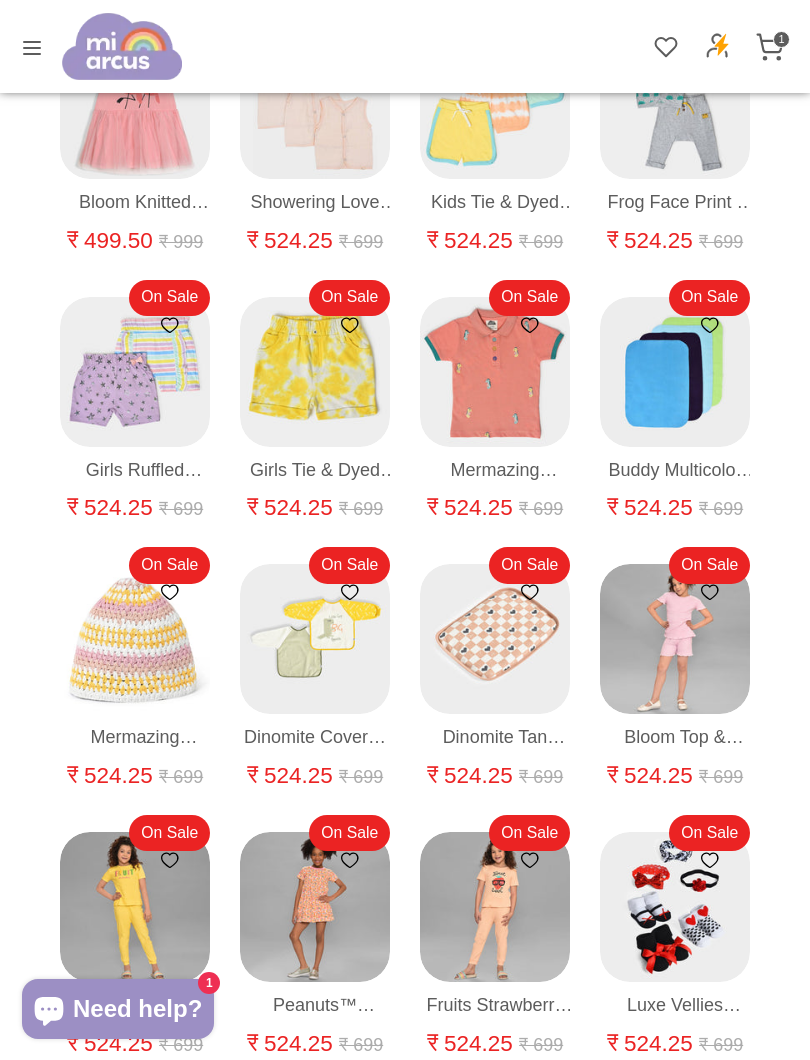 click 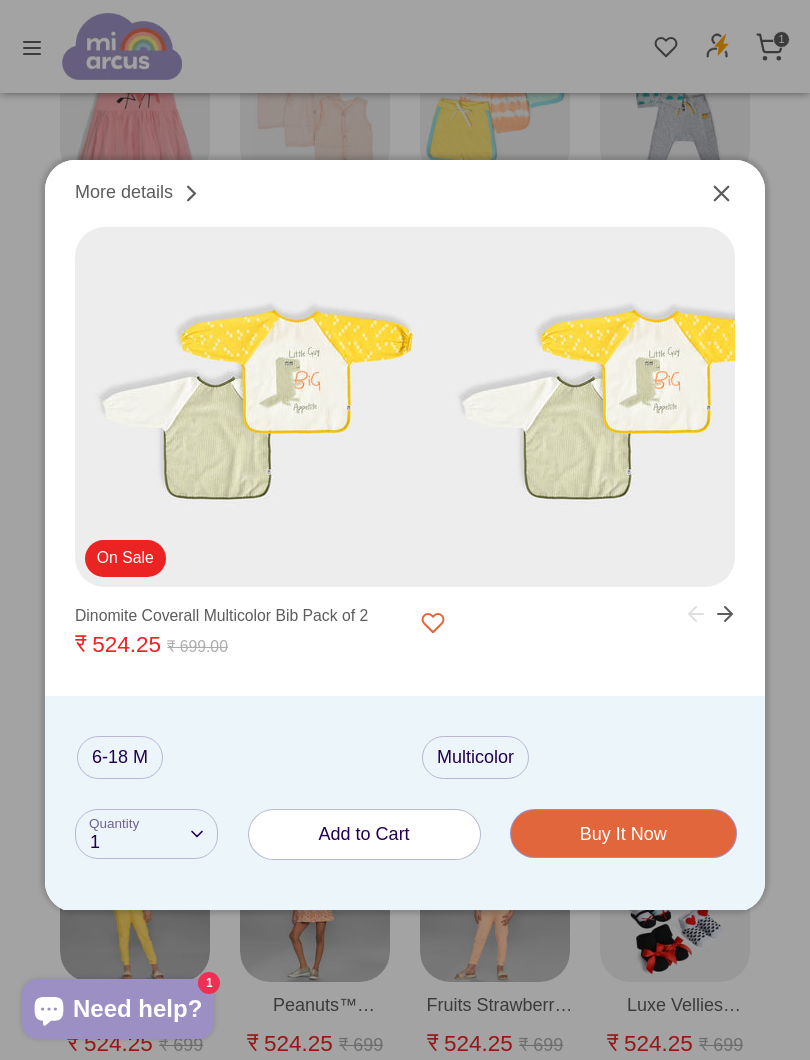 click on "Add to Cart" at bounding box center [364, 834] 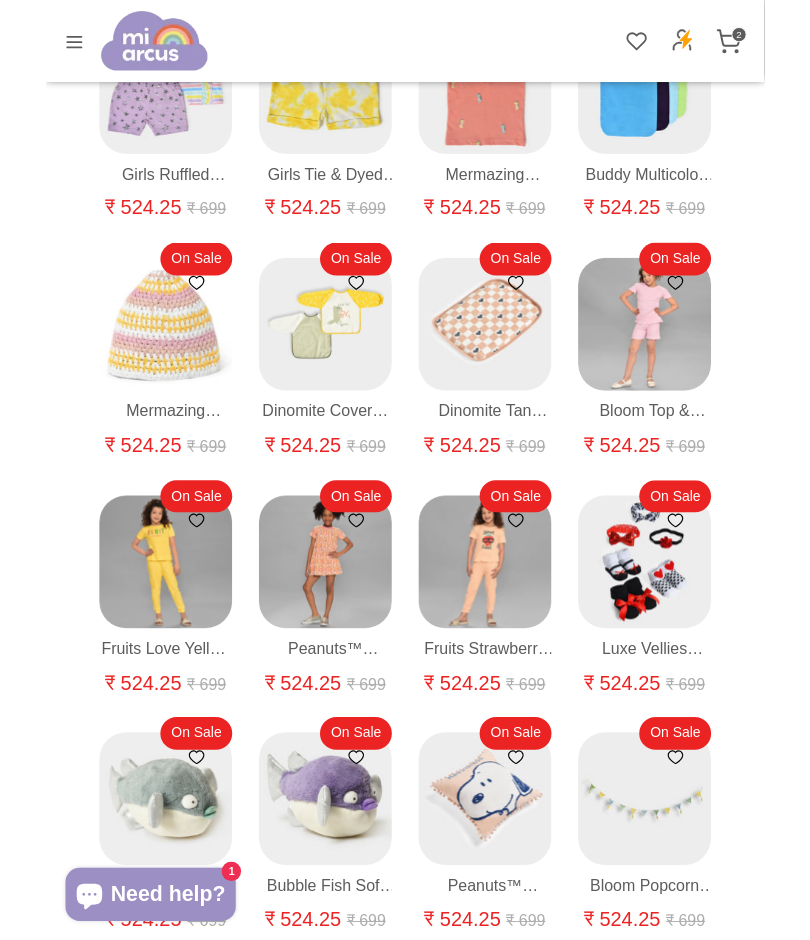 scroll, scrollTop: 9354, scrollLeft: 0, axis: vertical 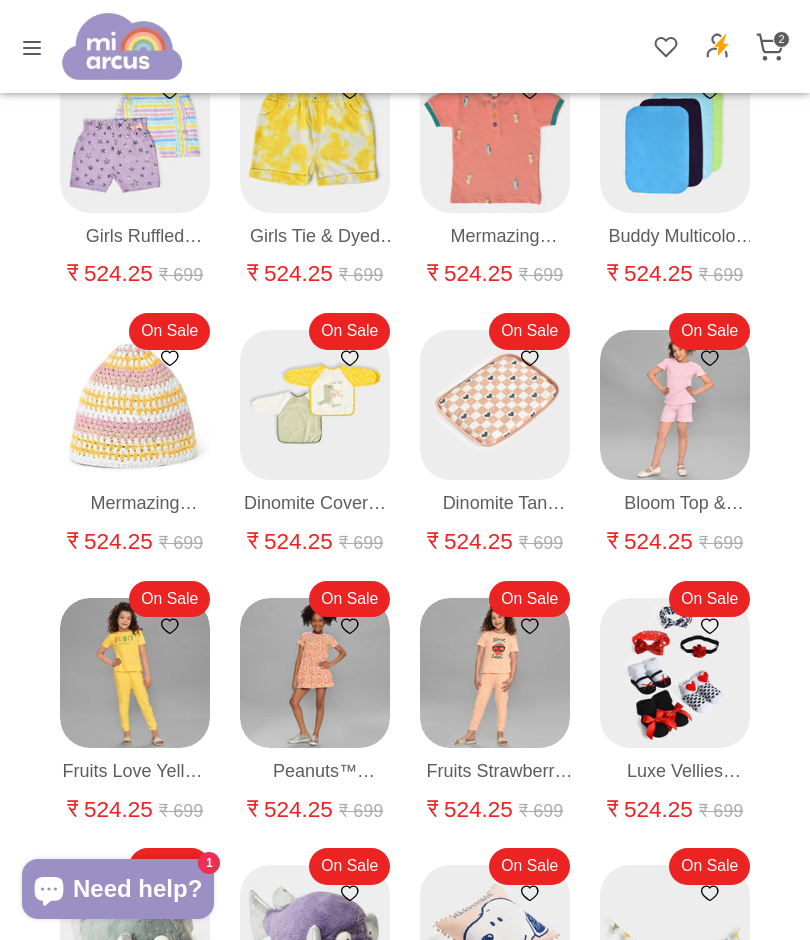 click on "Quick buy" at bounding box center (316, 430) 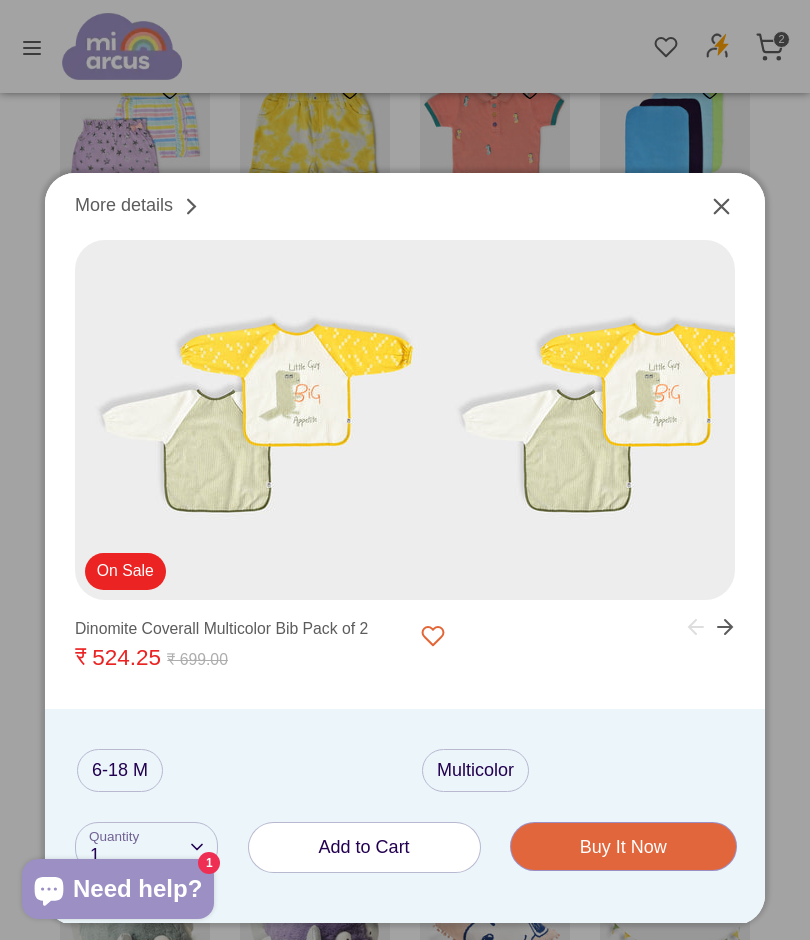 click at bounding box center (405, 470) 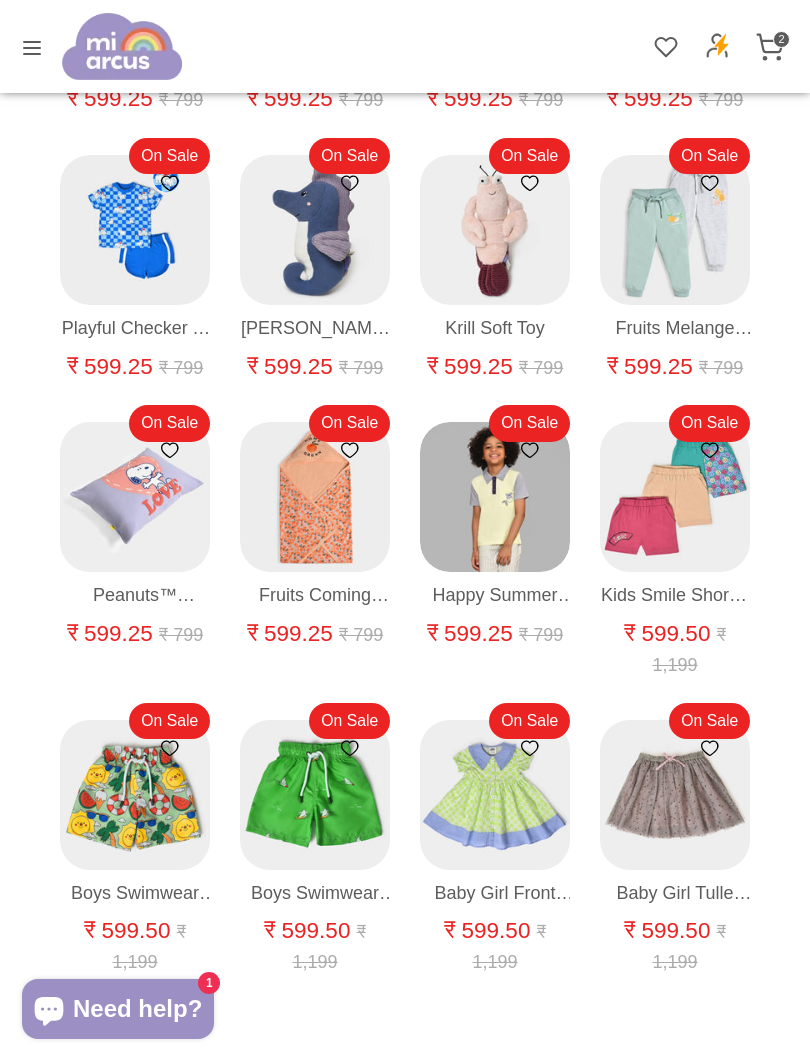 scroll, scrollTop: 11628, scrollLeft: 0, axis: vertical 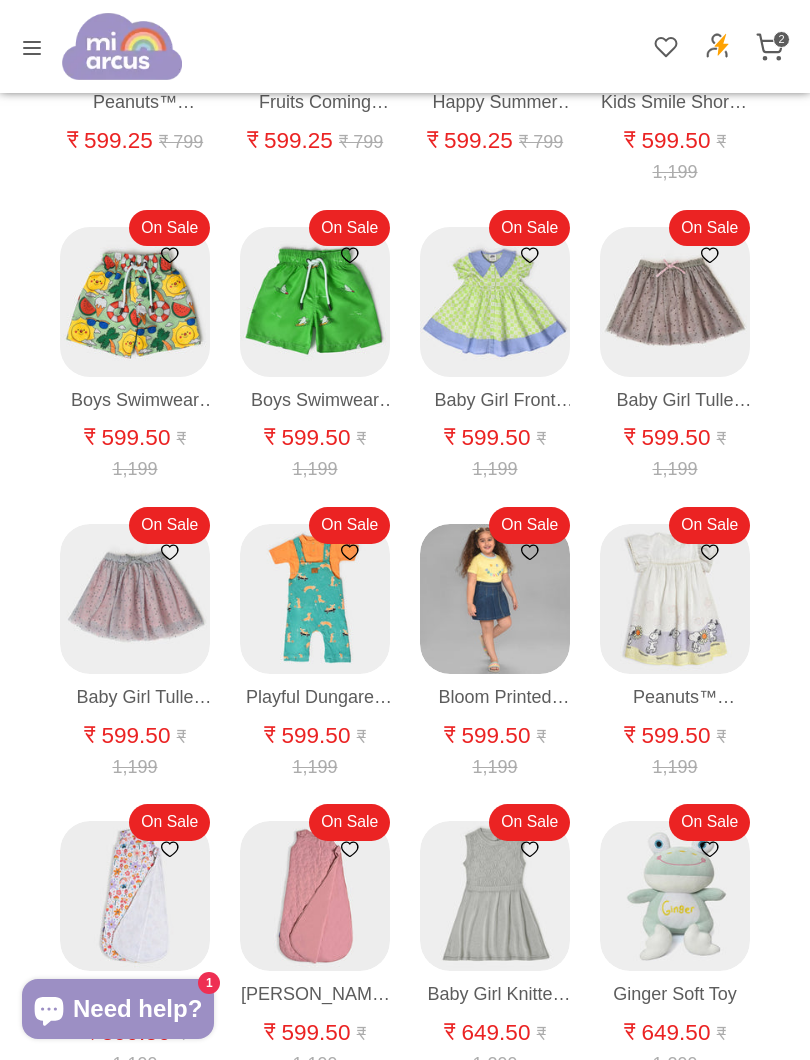 click on "Quick buy" at bounding box center (316, 326) 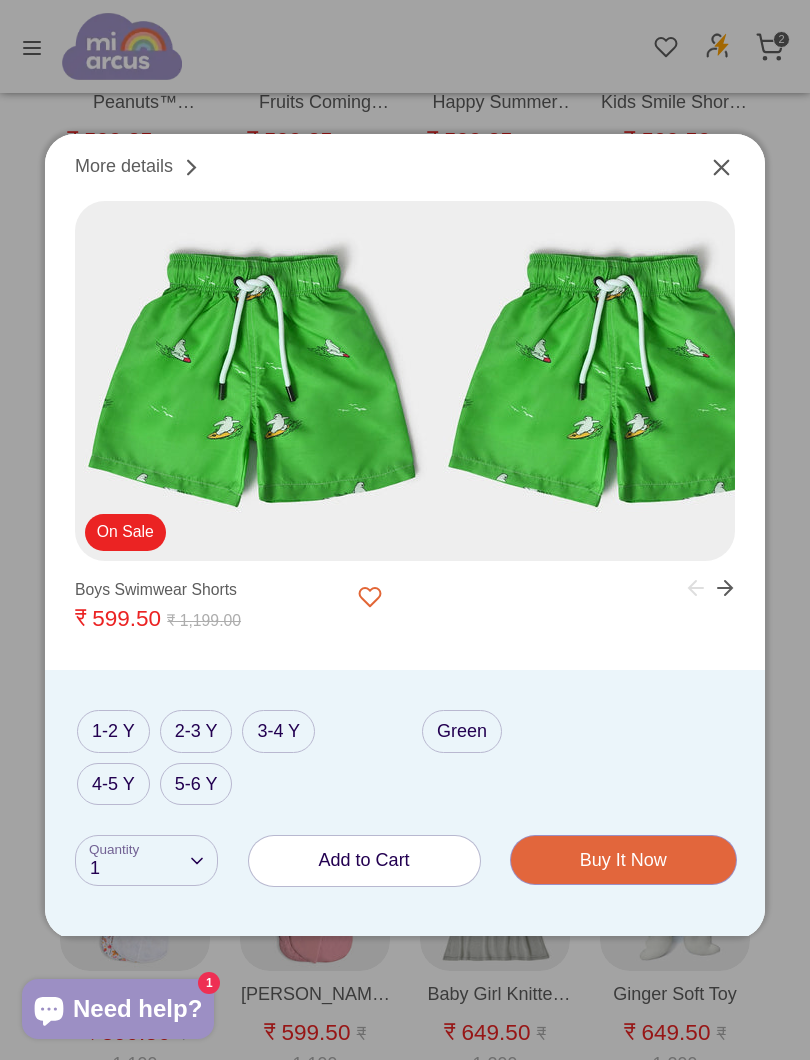 click on "2-3 Y" at bounding box center (196, 731) 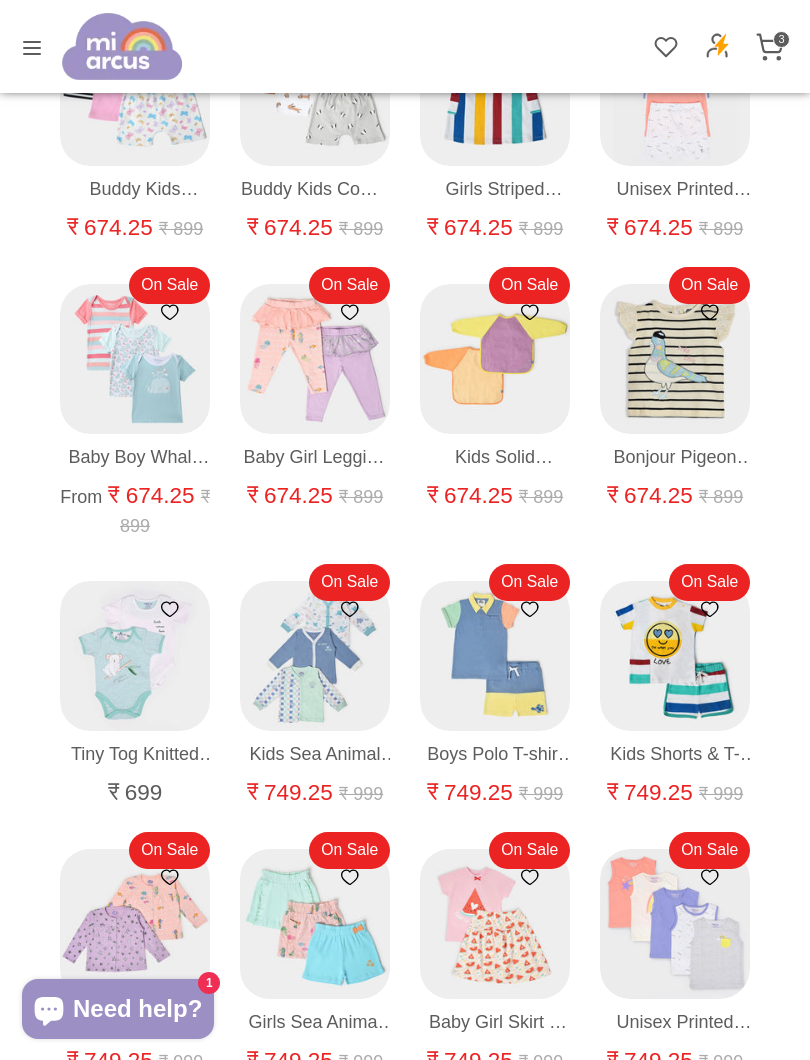 scroll, scrollTop: 13183, scrollLeft: 0, axis: vertical 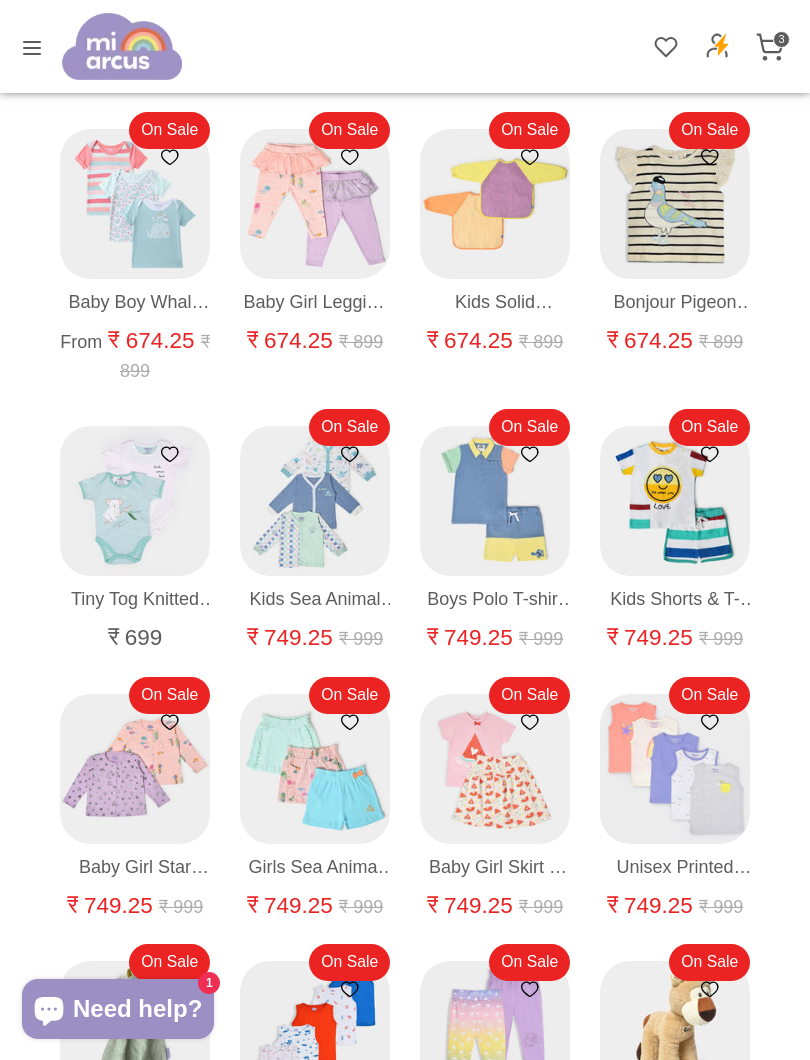 click 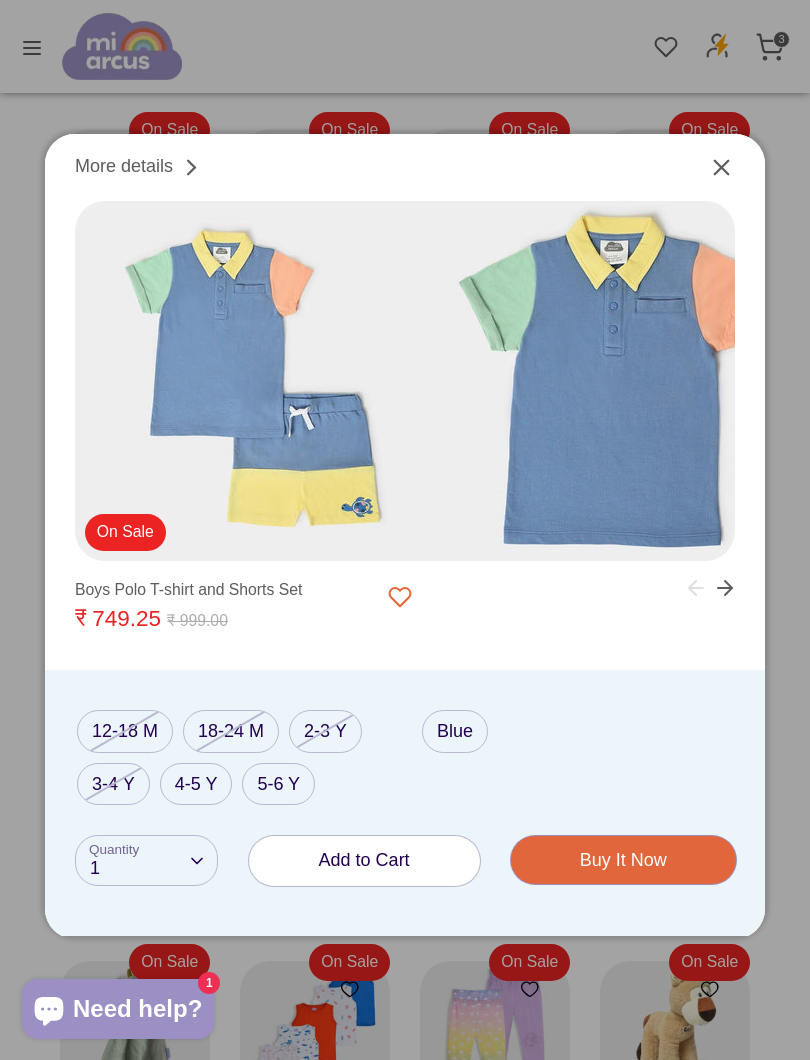 click at bounding box center (713, 176) 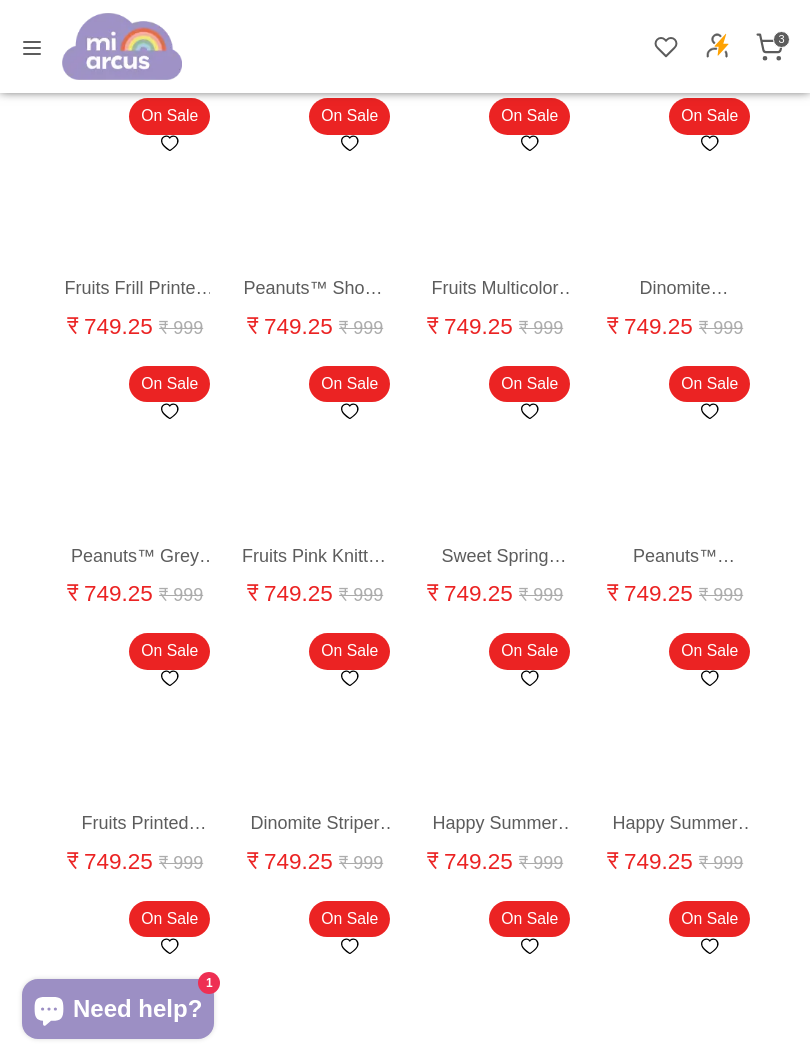 scroll, scrollTop: 14546, scrollLeft: 0, axis: vertical 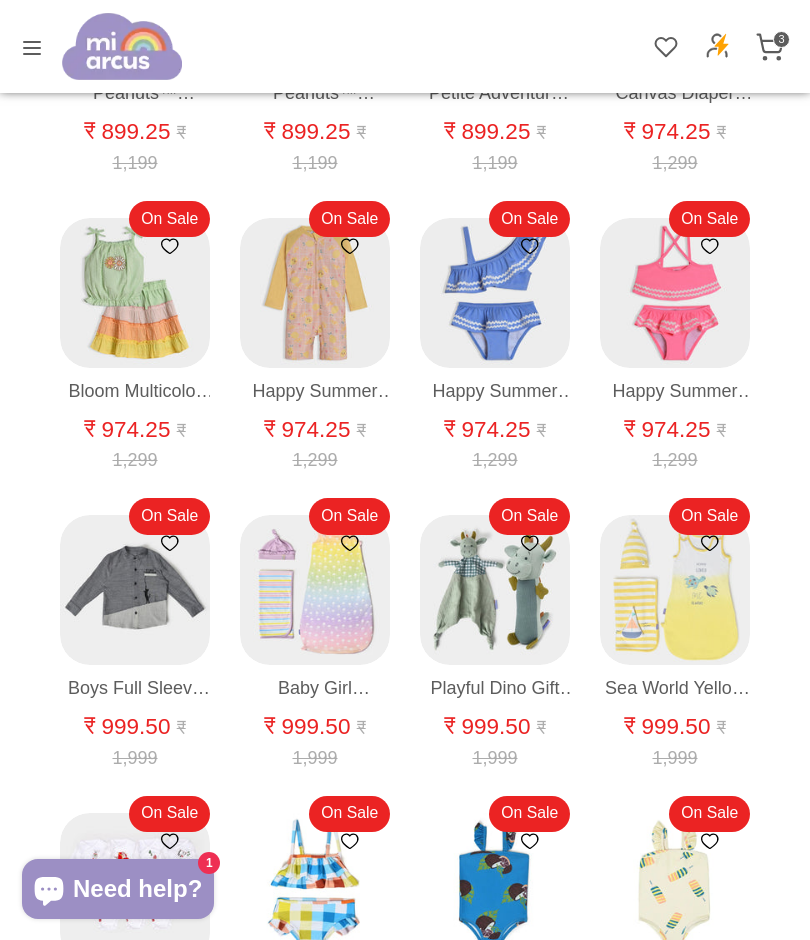 click on "Quick buy" at bounding box center (496, 615) 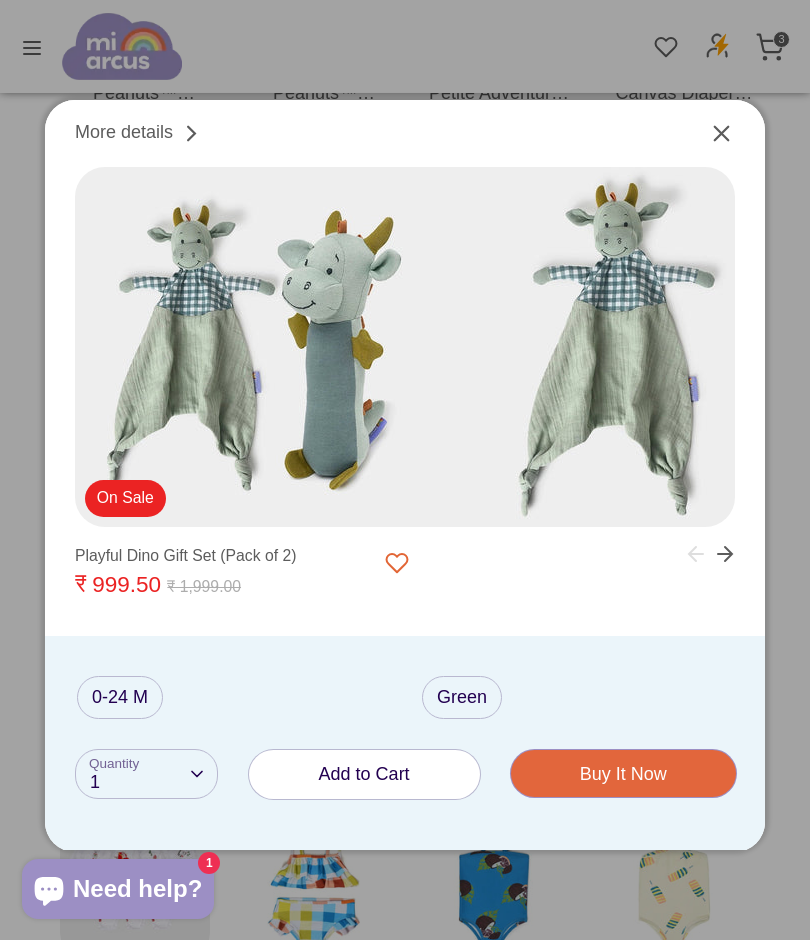 click on "Add to Cart" at bounding box center [364, 774] 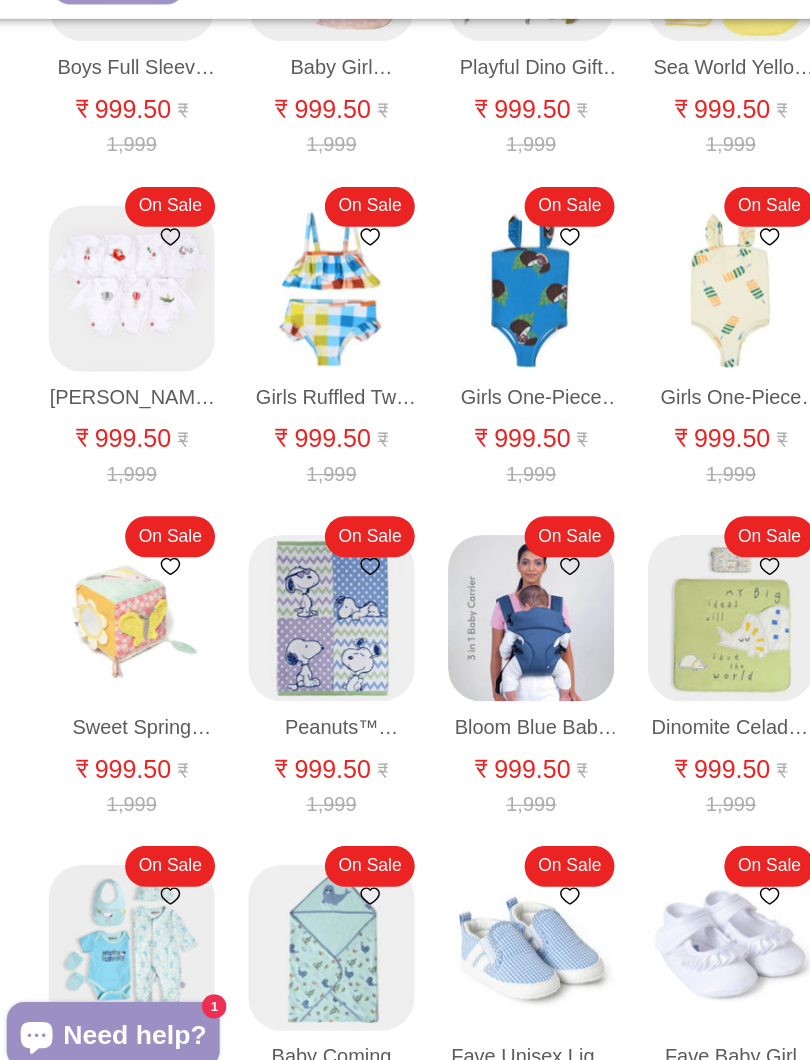scroll, scrollTop: 17043, scrollLeft: 0, axis: vertical 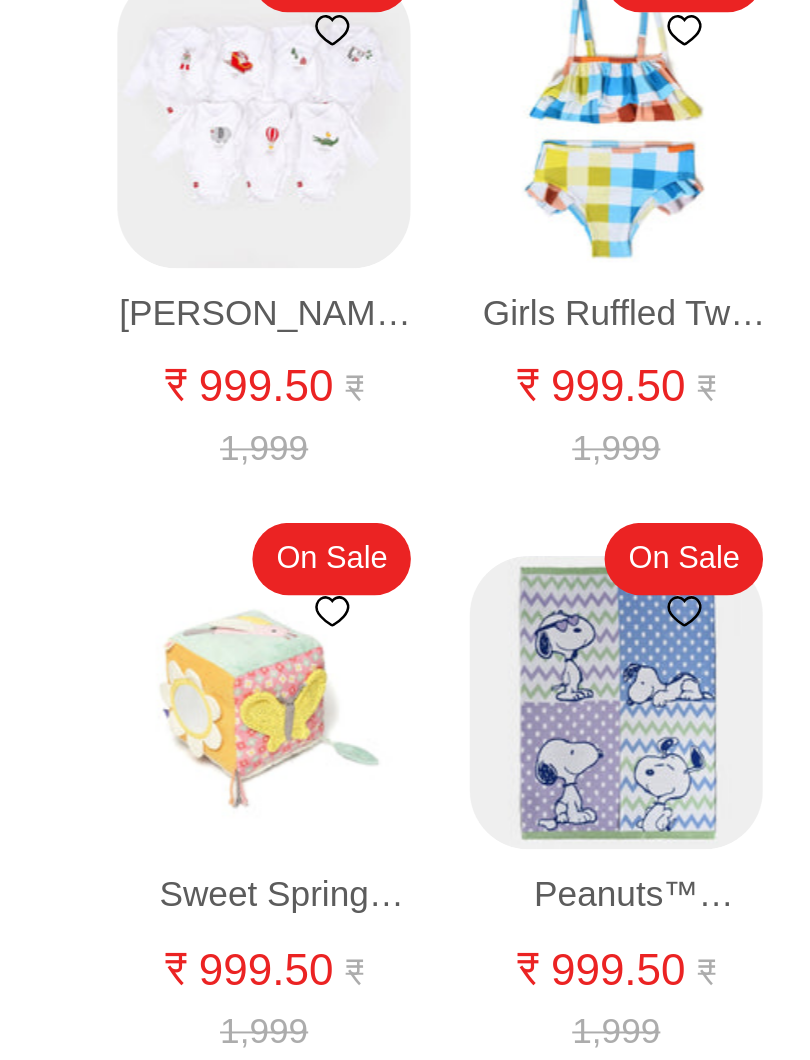 click on "Quick buy" at bounding box center [136, 651] 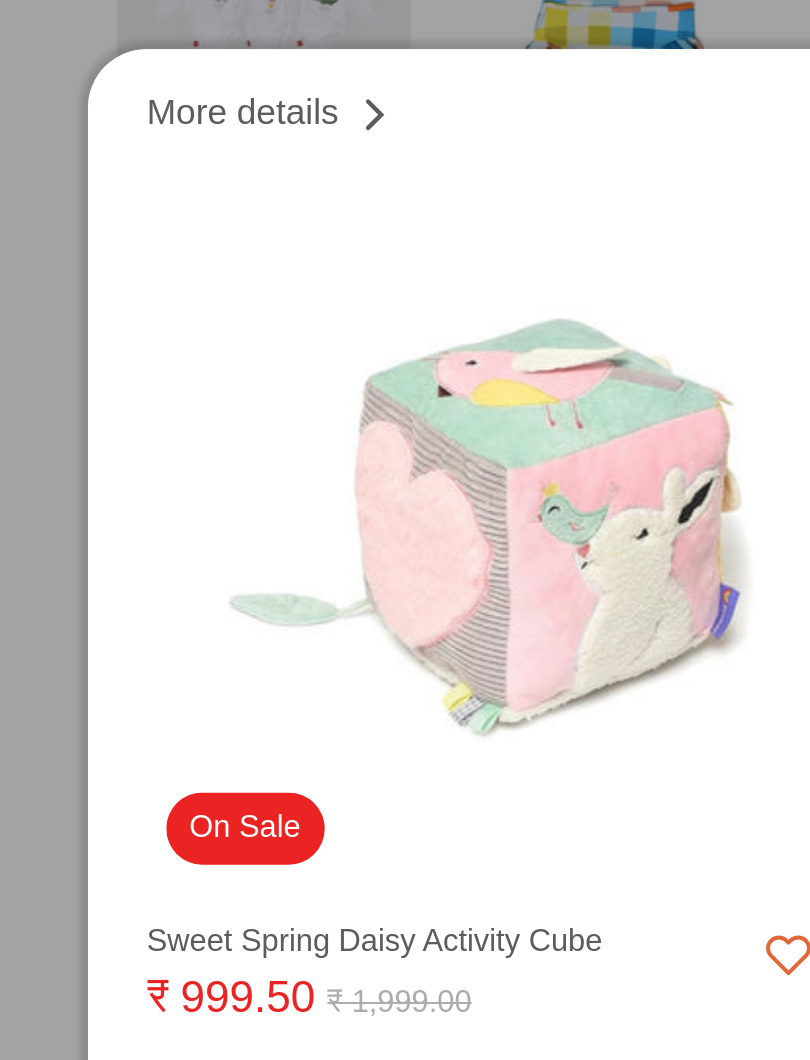 scroll, scrollTop: 17268, scrollLeft: 0, axis: vertical 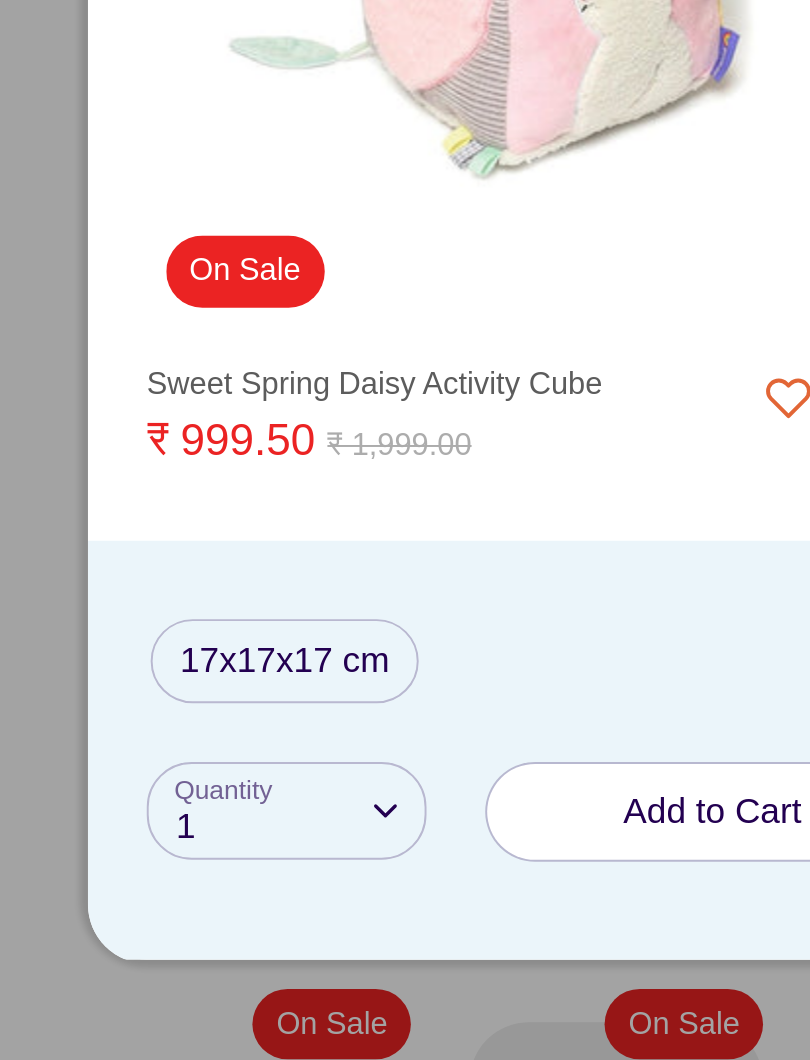 click on "Add to Cart" at bounding box center [364, 813] 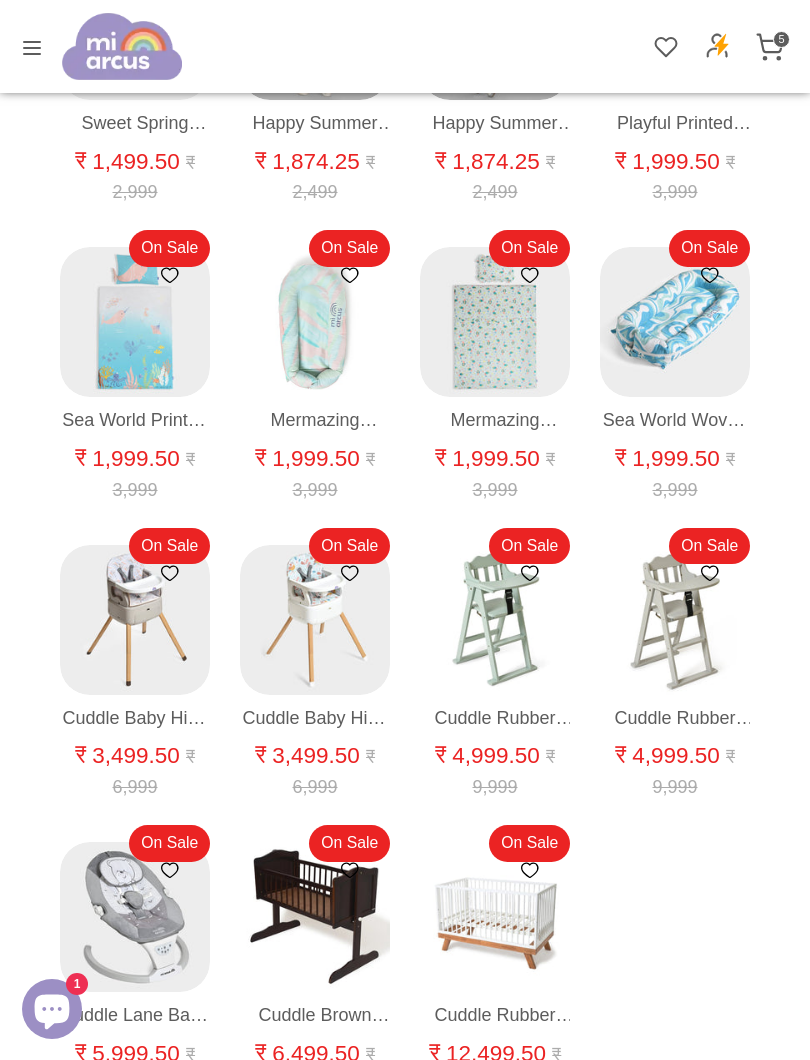 scroll, scrollTop: 20059, scrollLeft: 0, axis: vertical 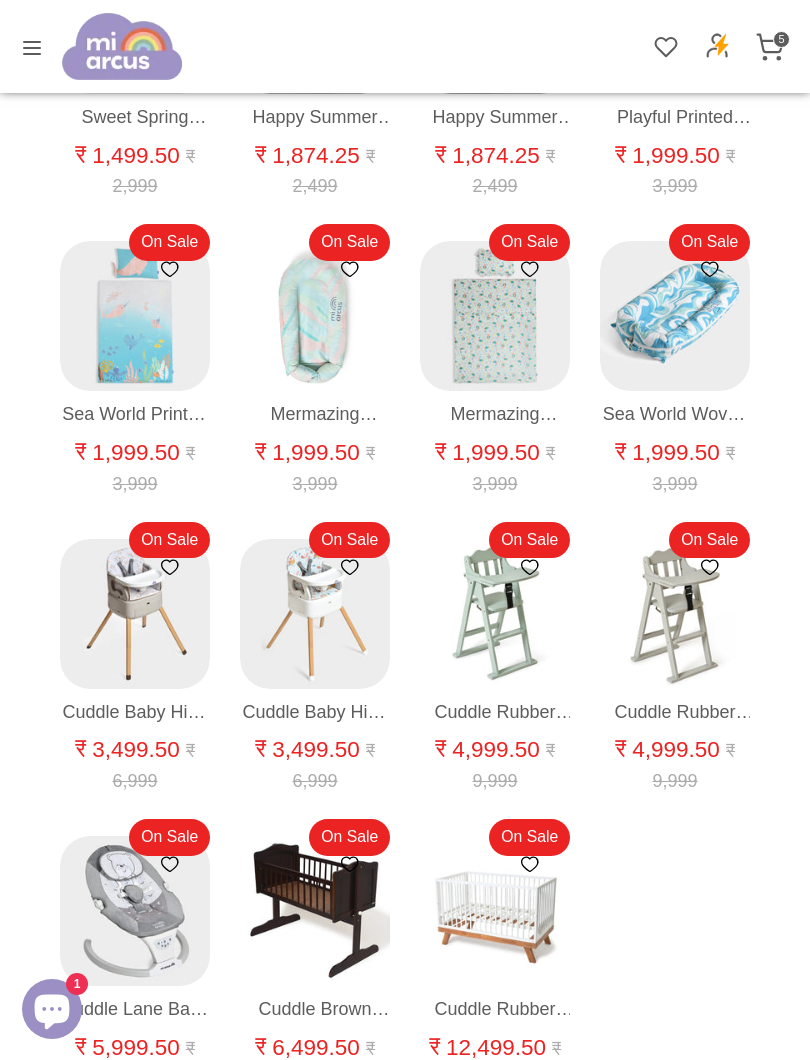 click on "5" at bounding box center [781, 39] 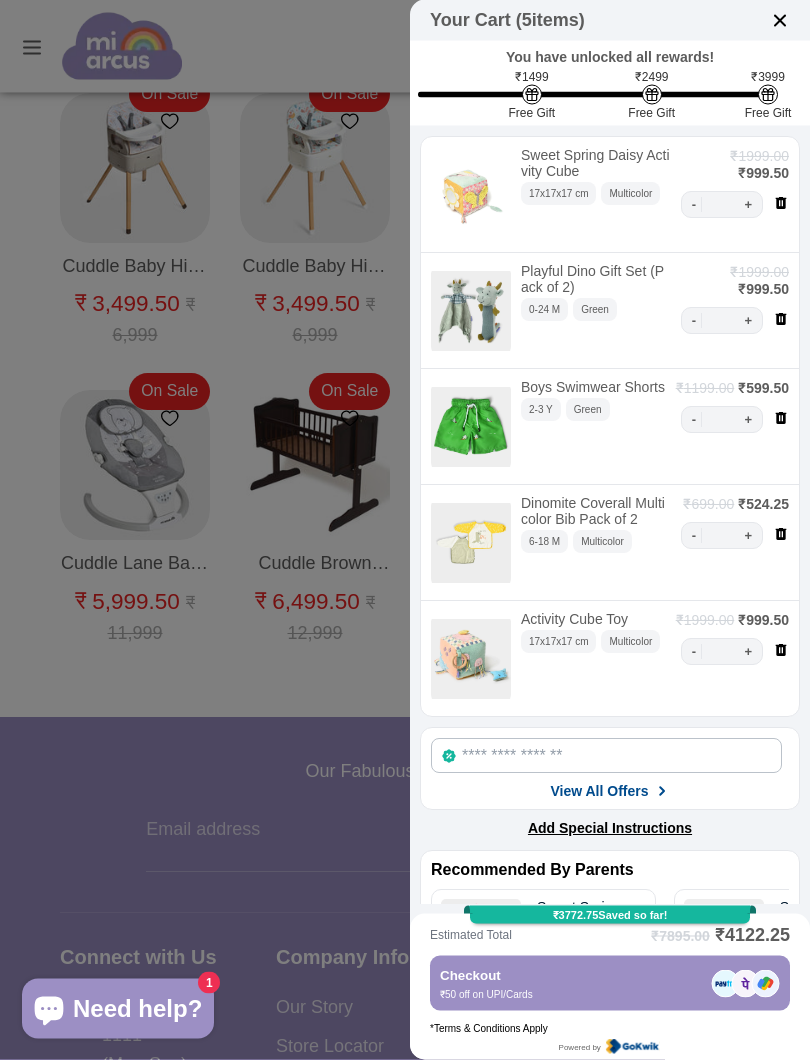 scroll, scrollTop: 20505, scrollLeft: 0, axis: vertical 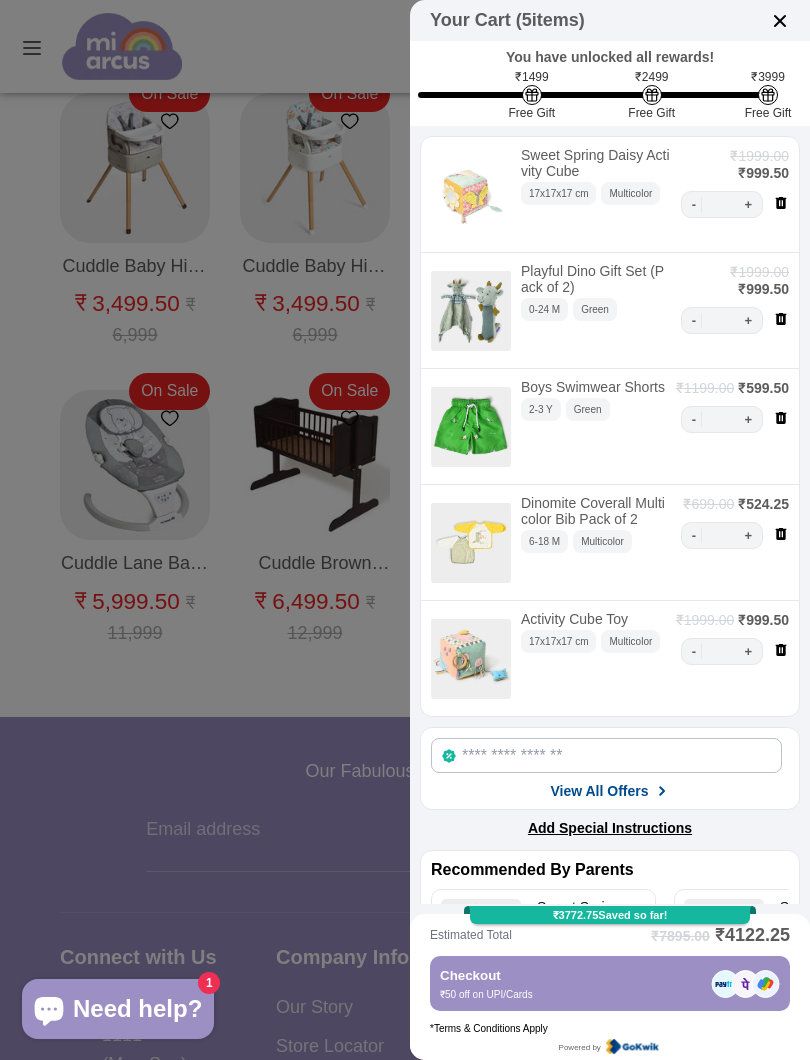 click 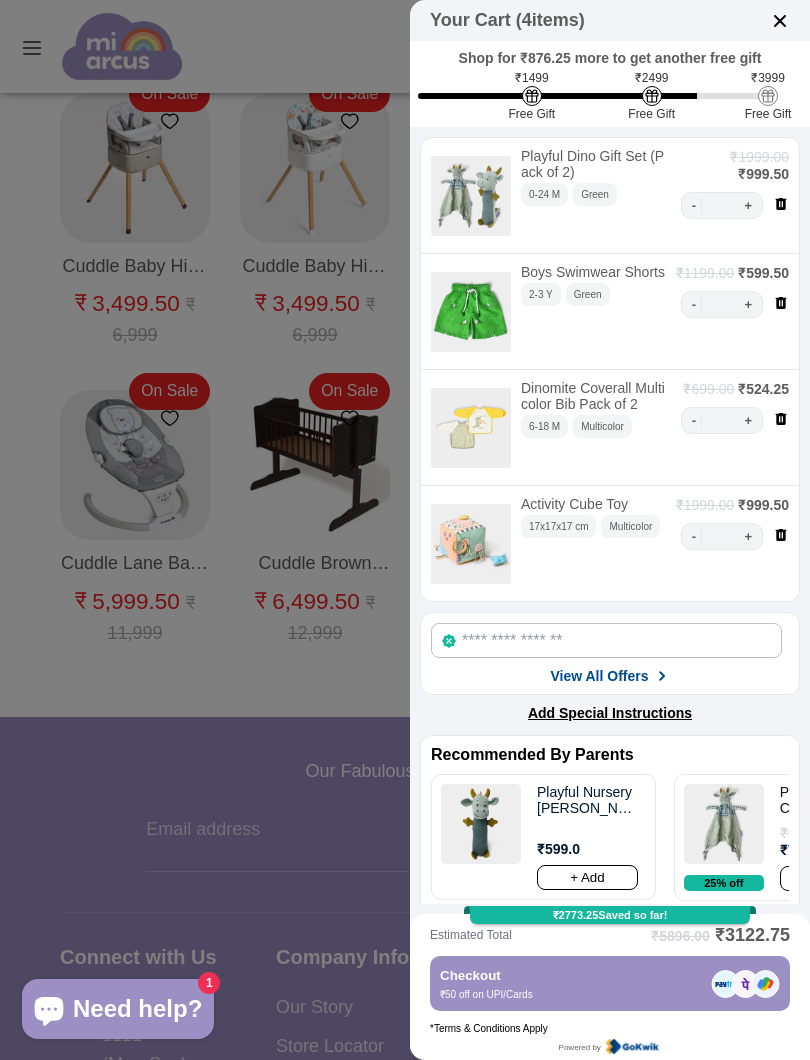 scroll, scrollTop: 0, scrollLeft: 0, axis: both 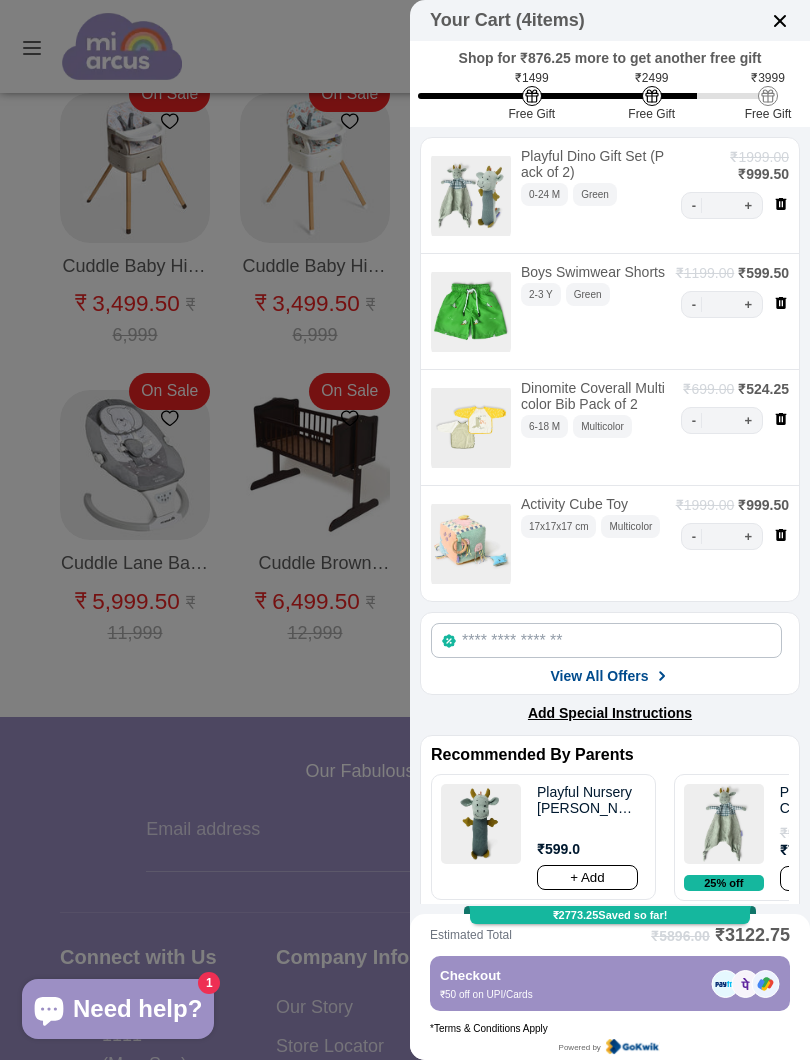 click at bounding box center (780, 21) 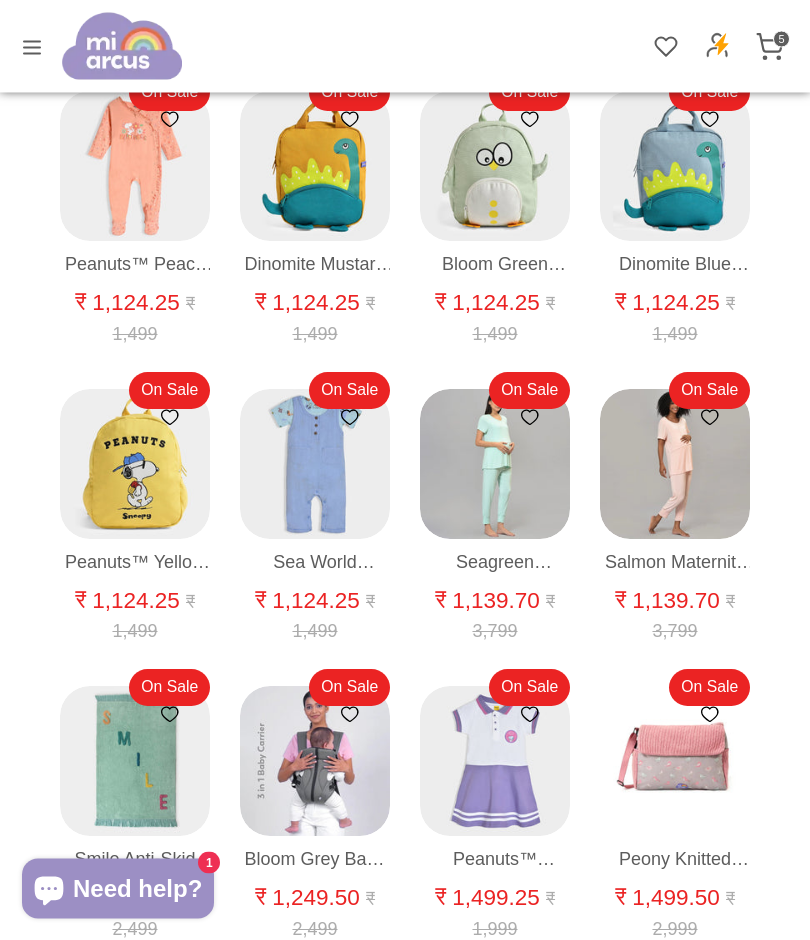 scroll, scrollTop: 18692, scrollLeft: 0, axis: vertical 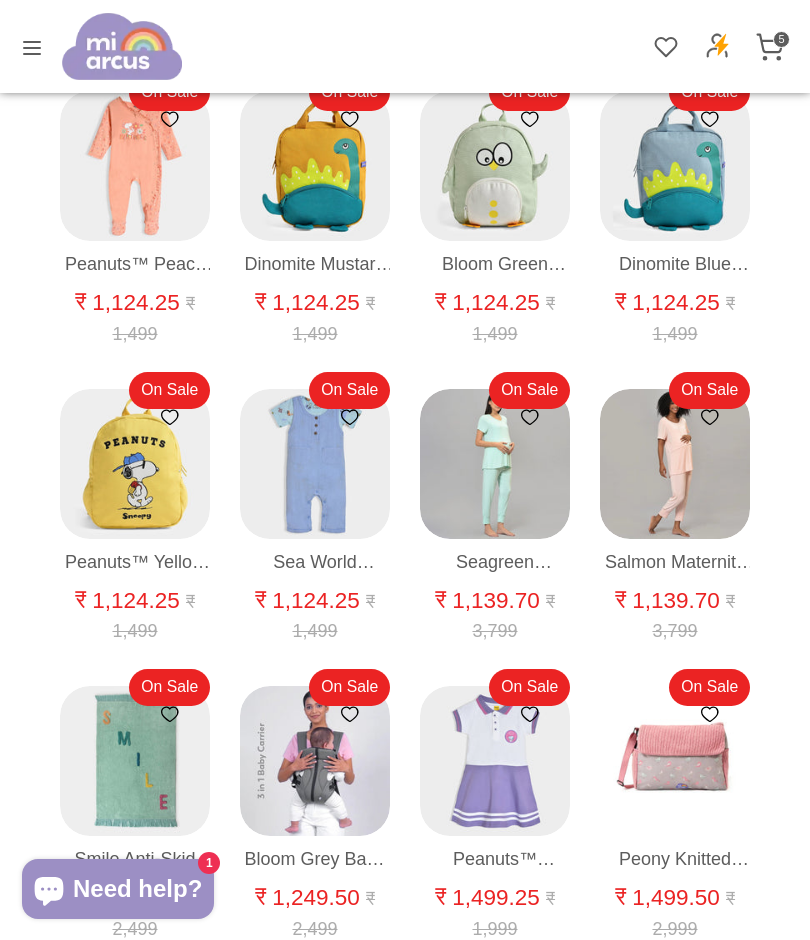 click on "Quick buy" at bounding box center [316, 488] 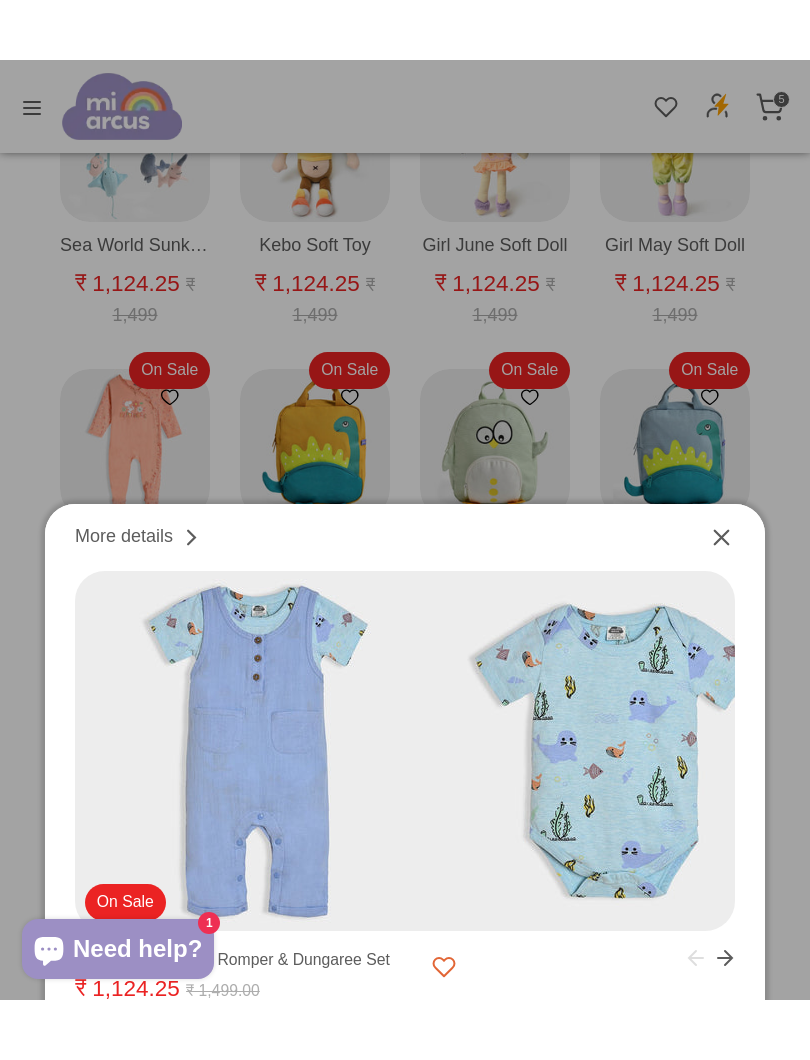 scroll, scrollTop: 18868, scrollLeft: 0, axis: vertical 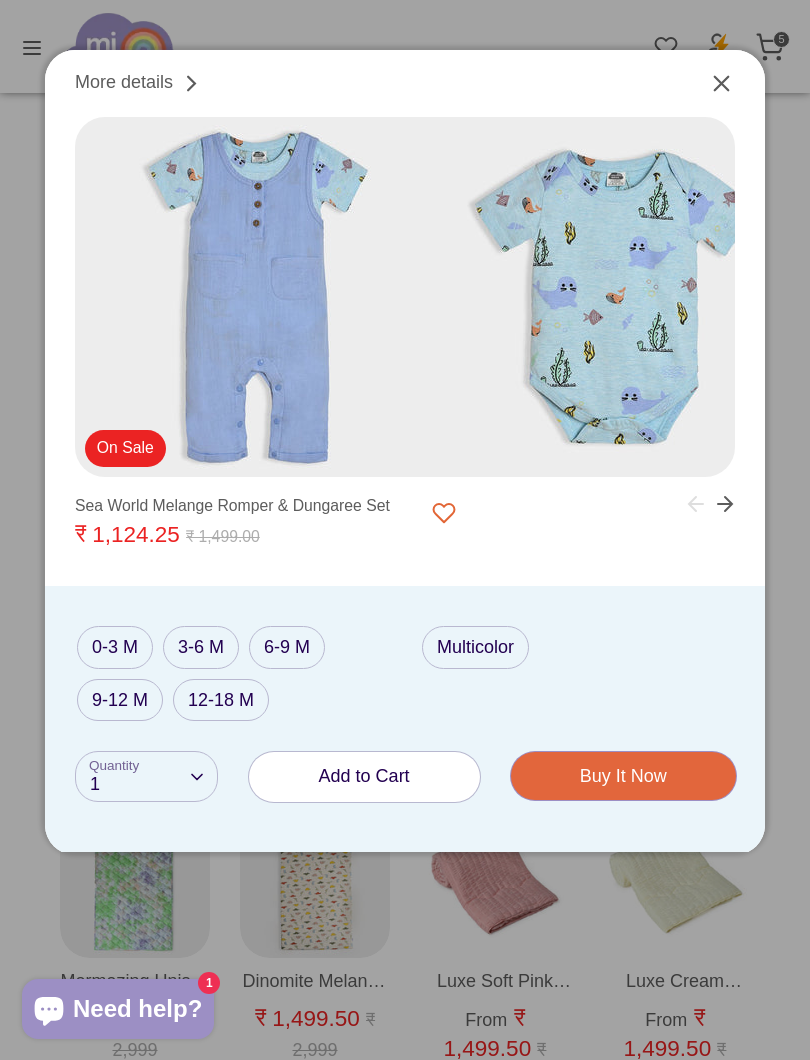 click on "12-18 M" at bounding box center [221, 700] 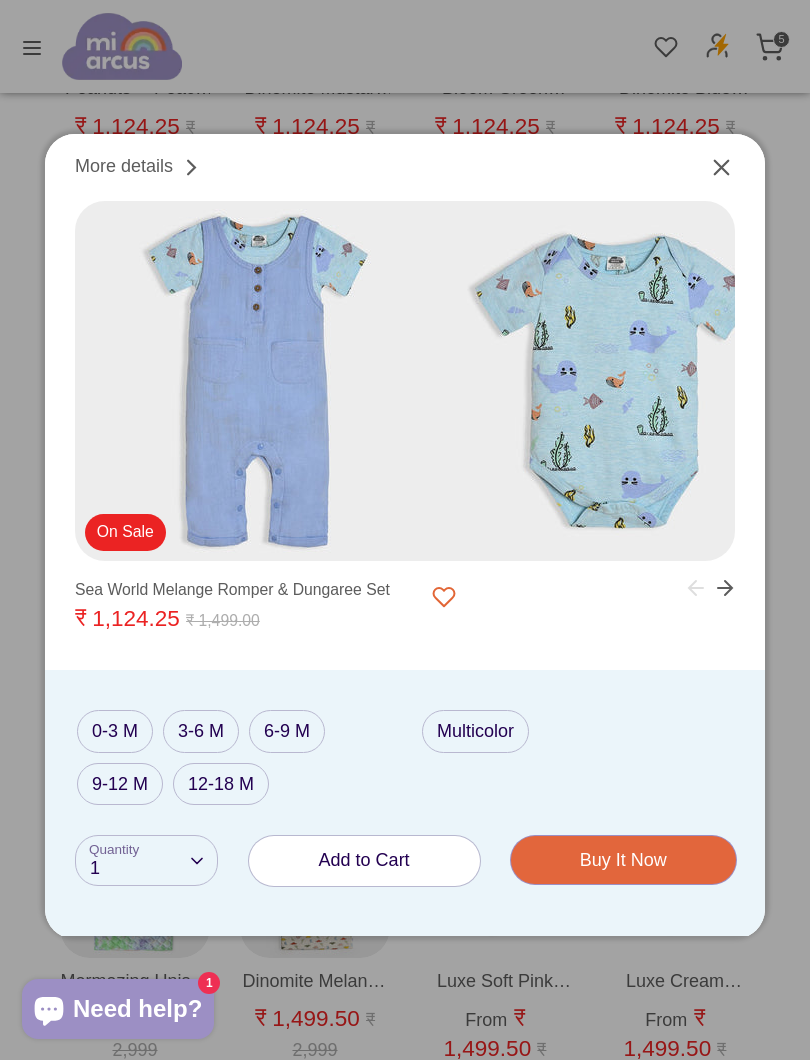 click on "Add to Cart" at bounding box center [364, 860] 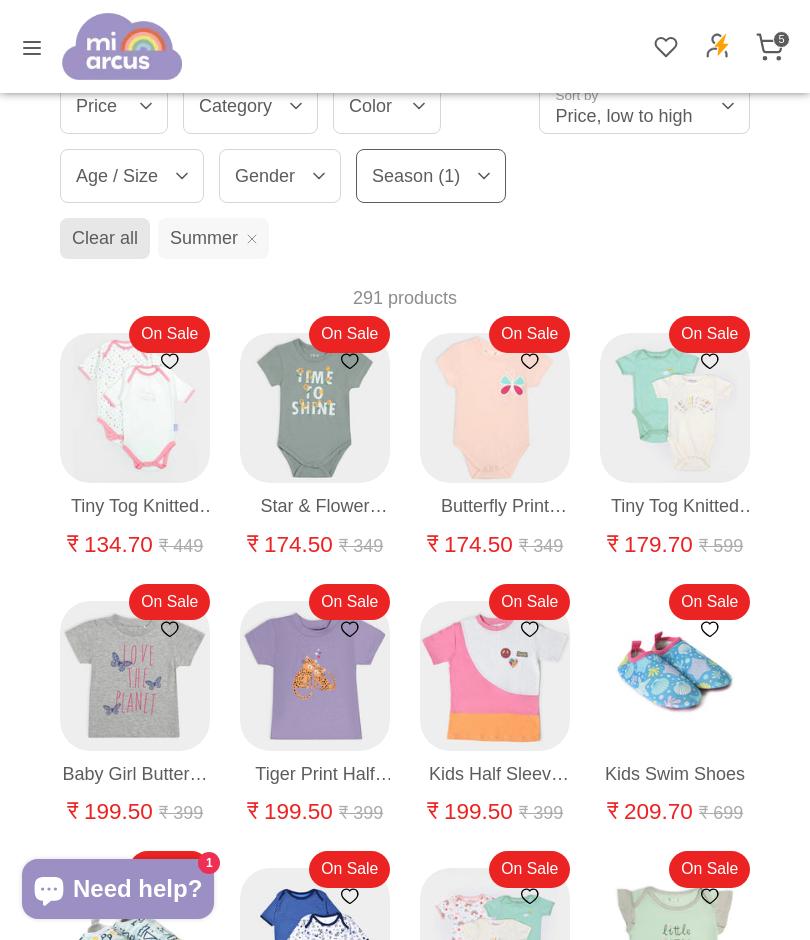 scroll, scrollTop: 0, scrollLeft: 0, axis: both 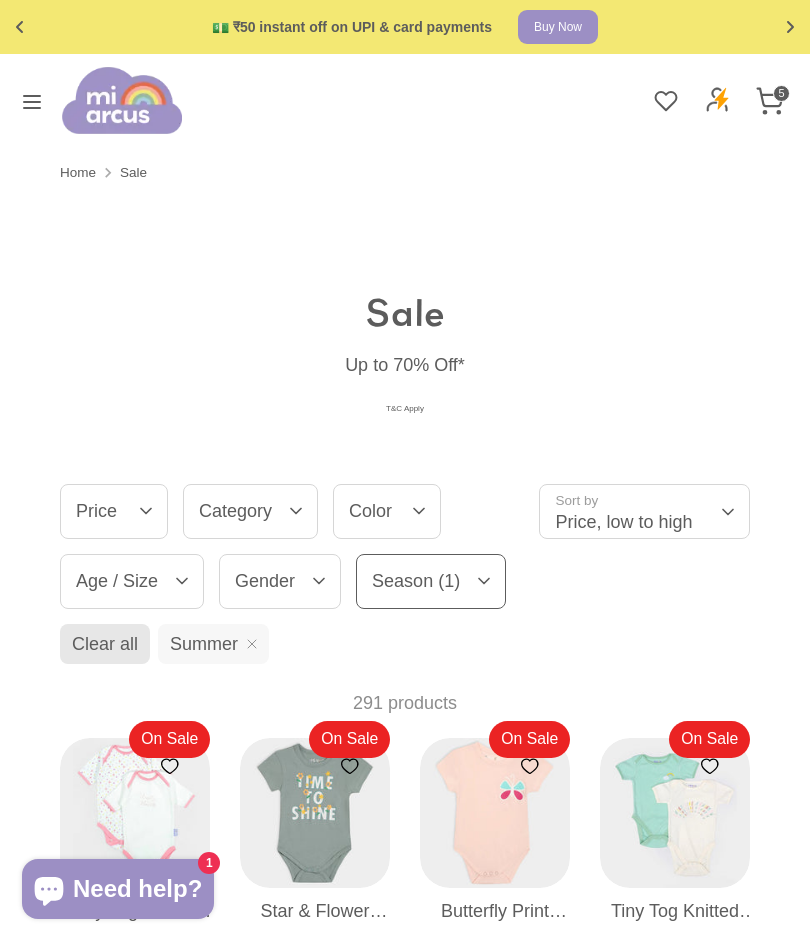 click on "Category" at bounding box center [250, 511] 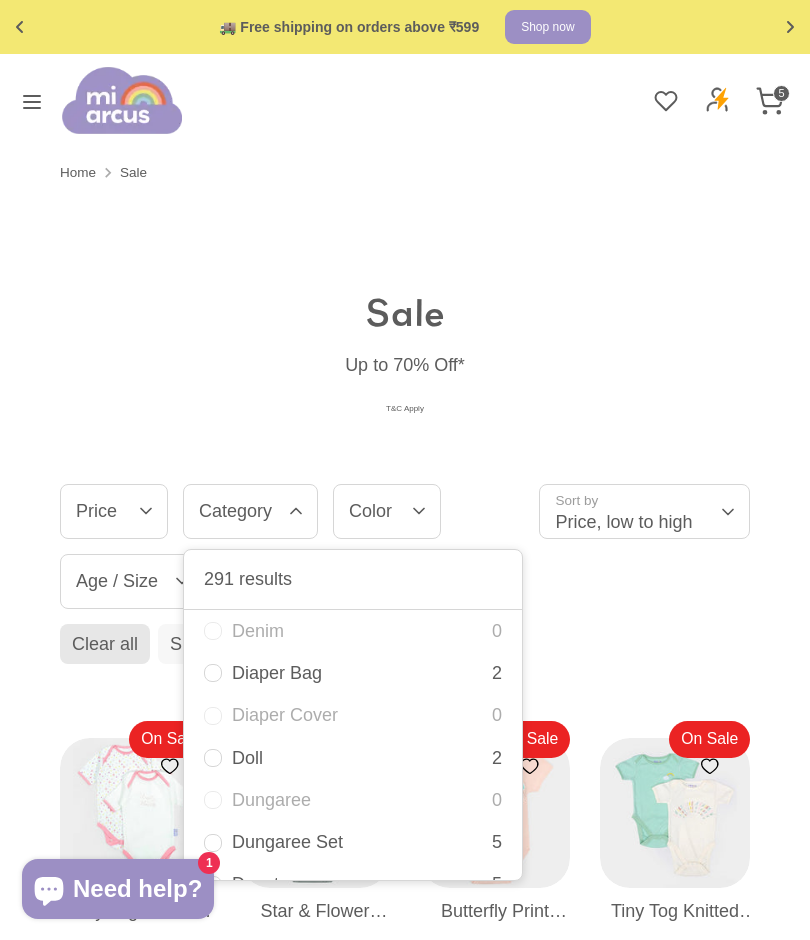 scroll, scrollTop: 1080, scrollLeft: 0, axis: vertical 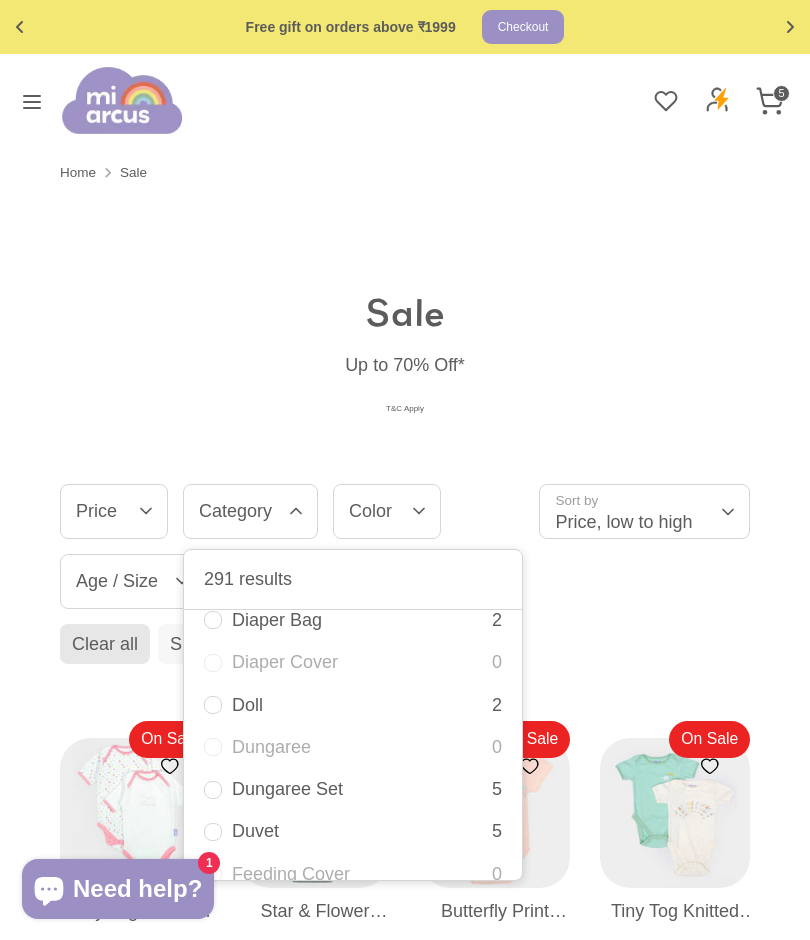 click on "Dungaree Set" at bounding box center [362, 789] 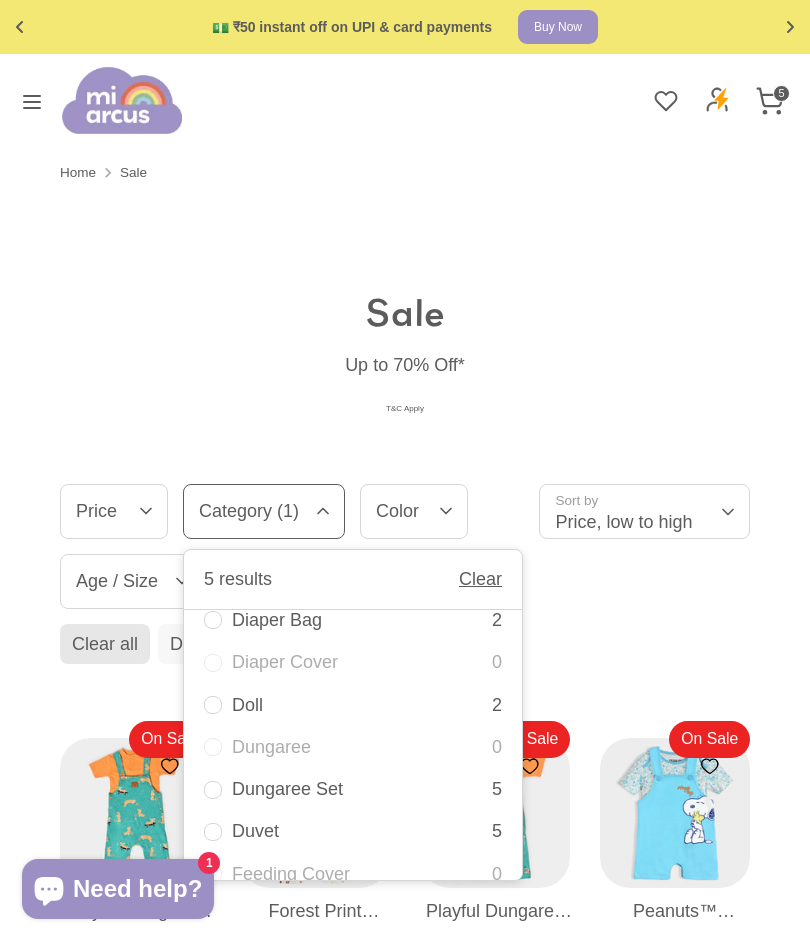 click on "Sale
Up to 70% Off*
T&C Apply" at bounding box center [405, 356] 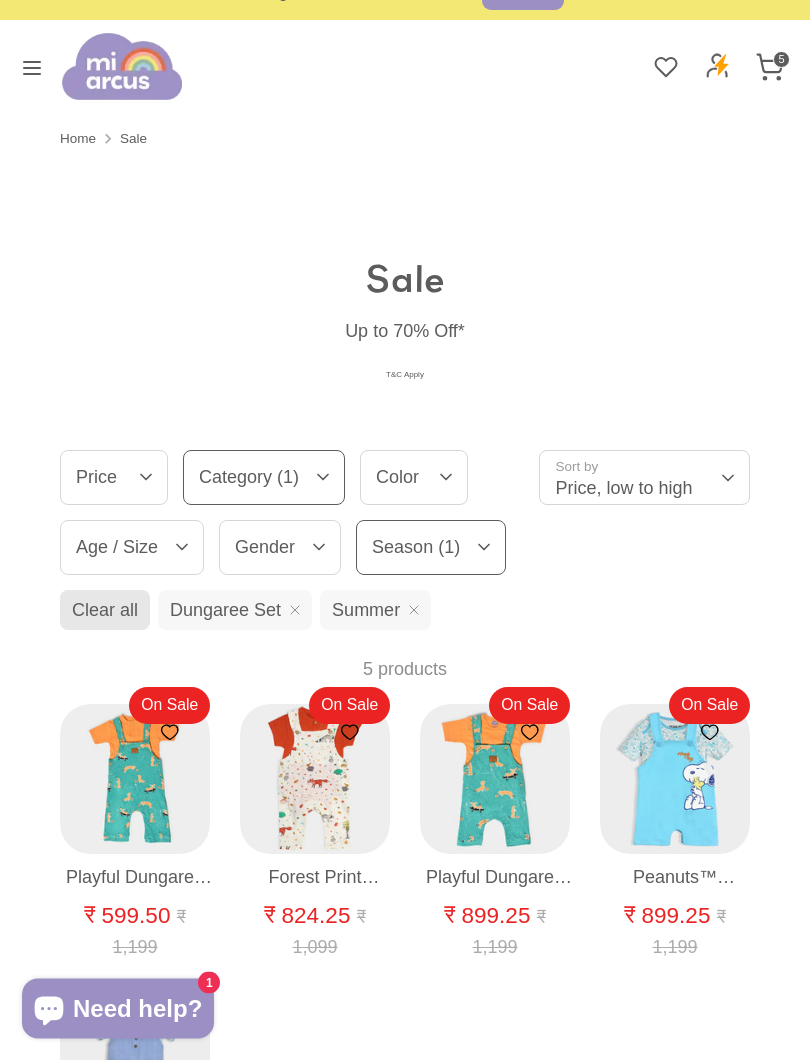 scroll, scrollTop: 34, scrollLeft: 0, axis: vertical 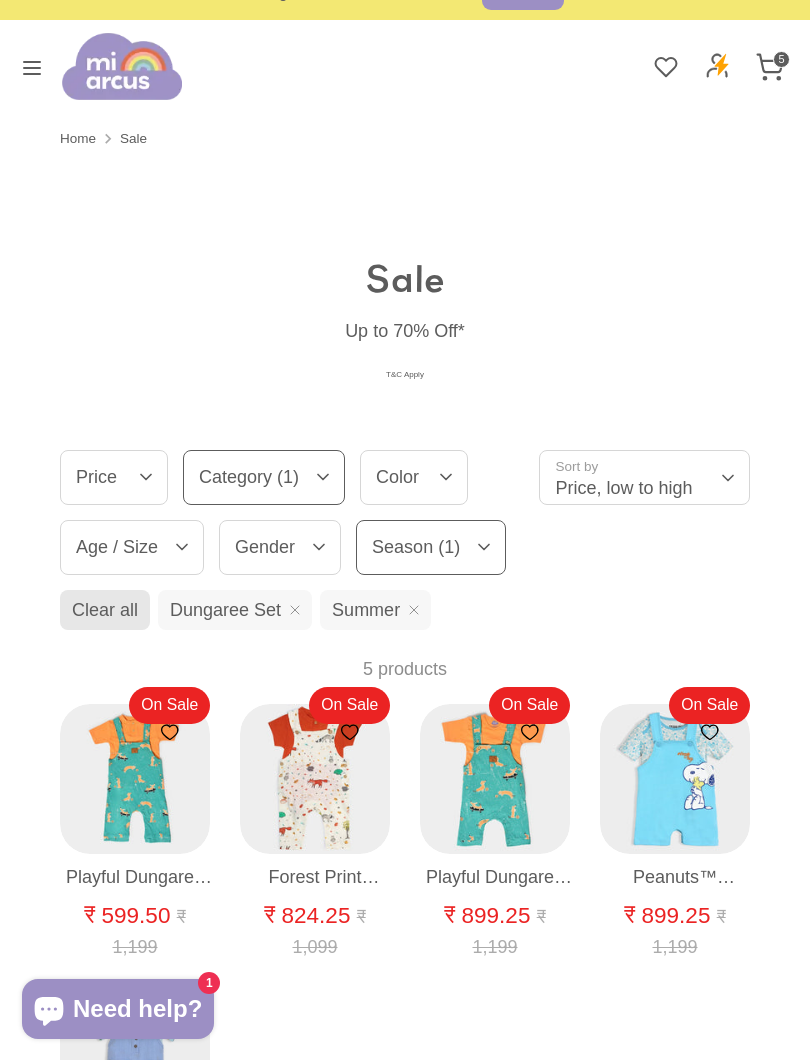 click on "Category
(1)" at bounding box center (264, 477) 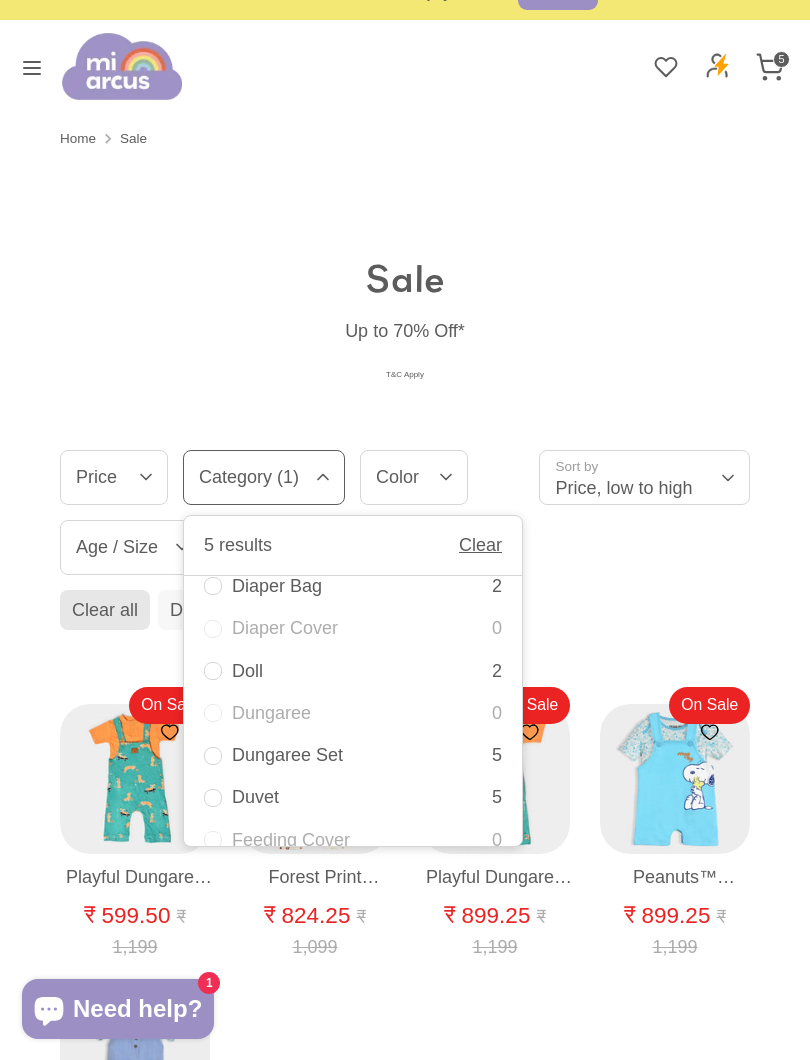click on "Dungaree" at bounding box center [362, 713] 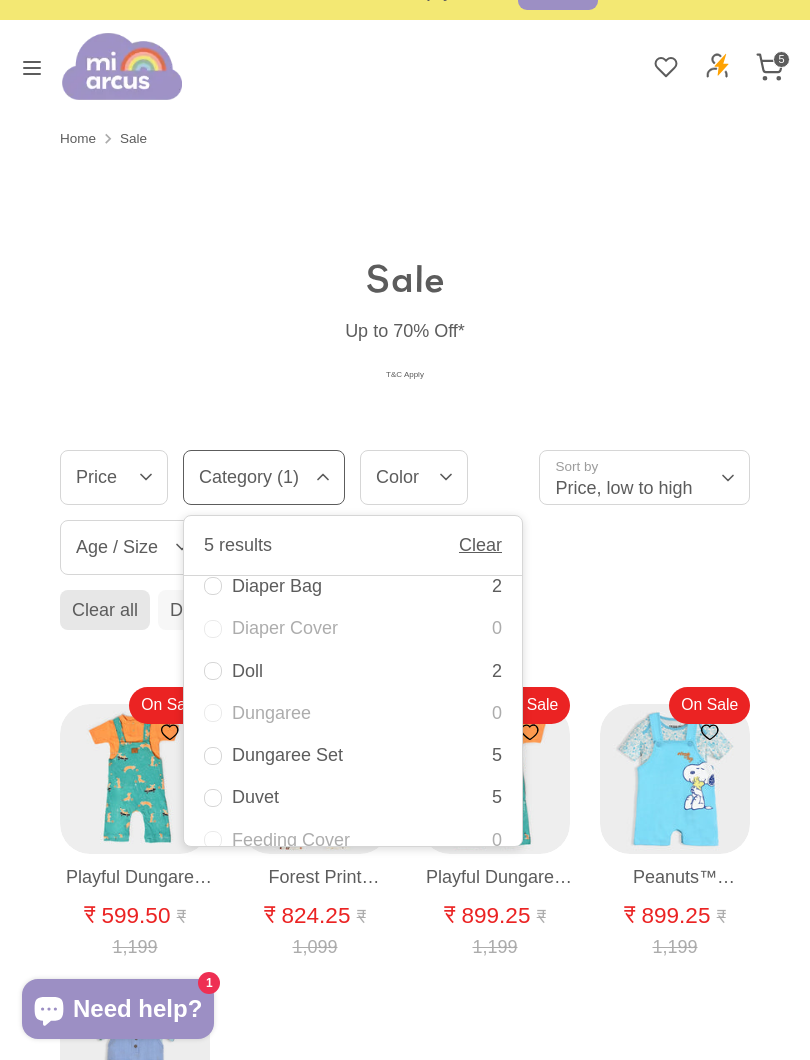 click on "Dungaree" at bounding box center (362, 713) 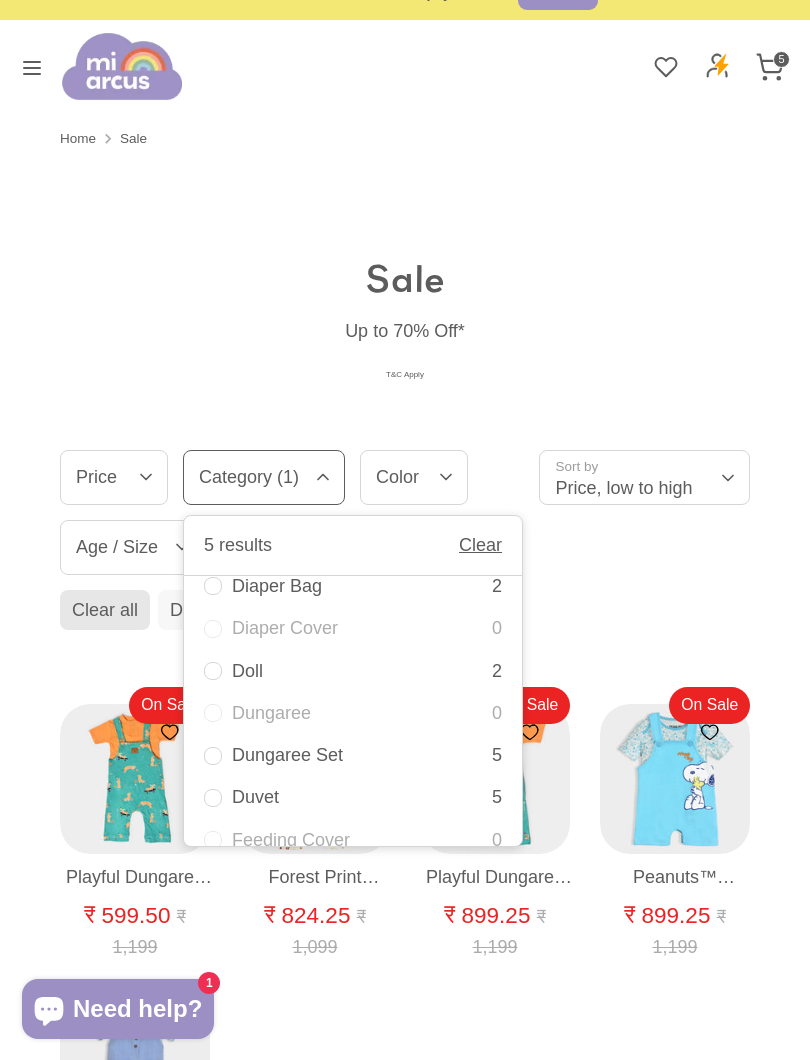 click on "Dungaree" at bounding box center [362, 713] 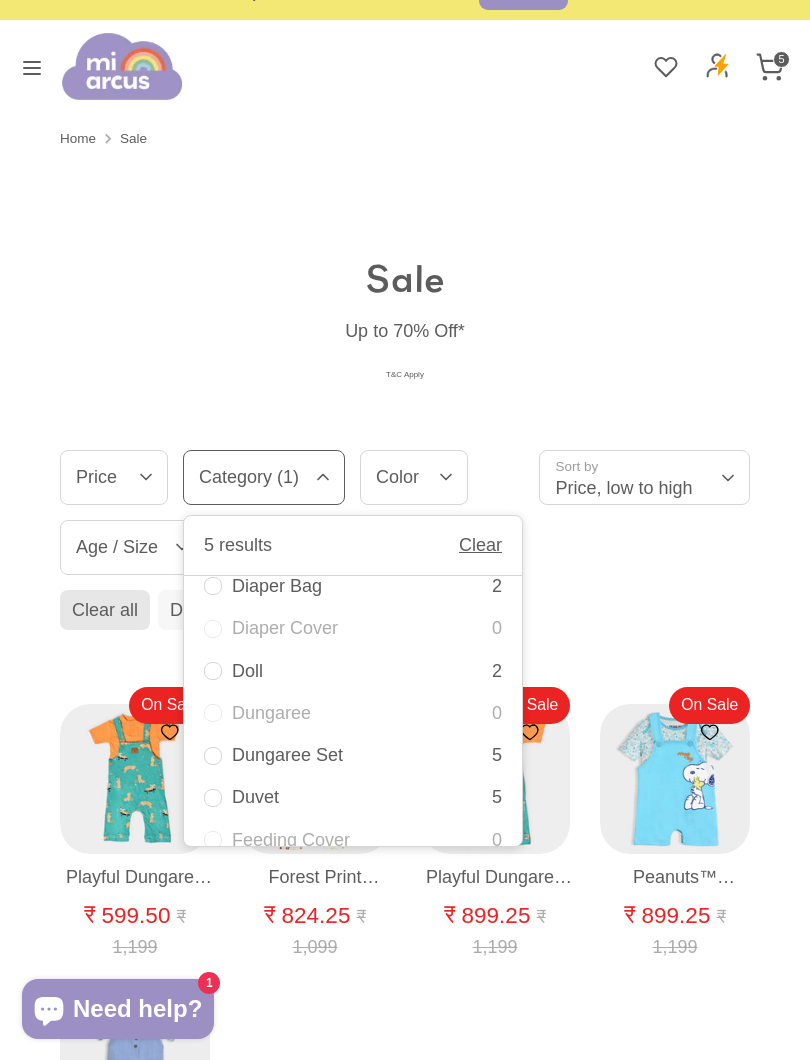 click on "Sale" at bounding box center [405, 279] 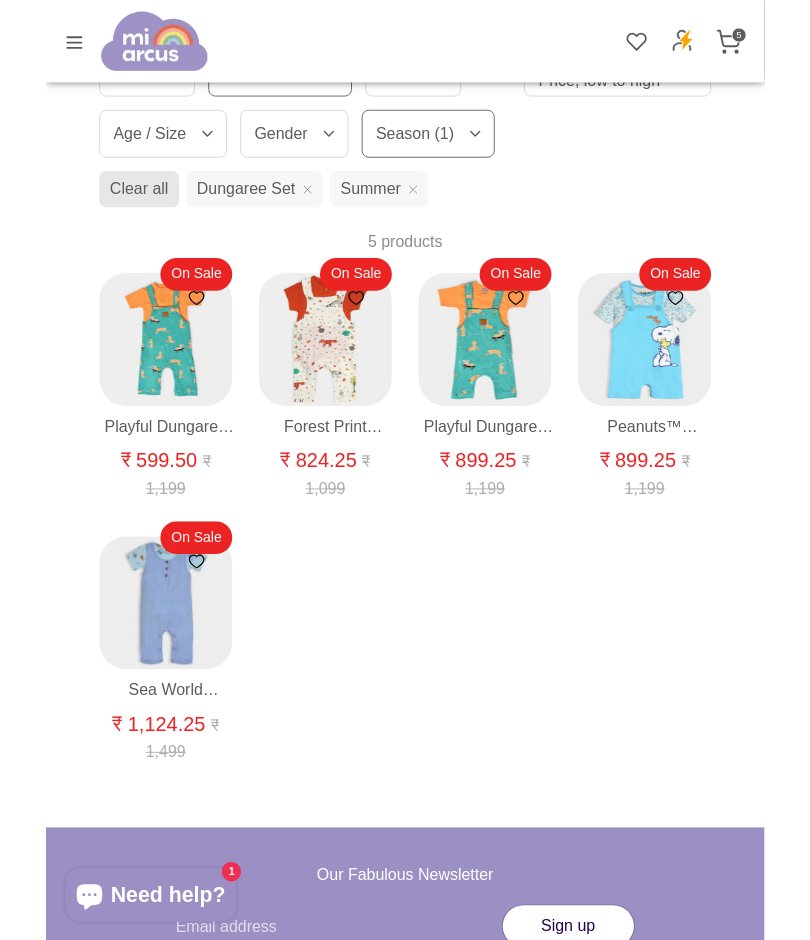scroll, scrollTop: 0, scrollLeft: 0, axis: both 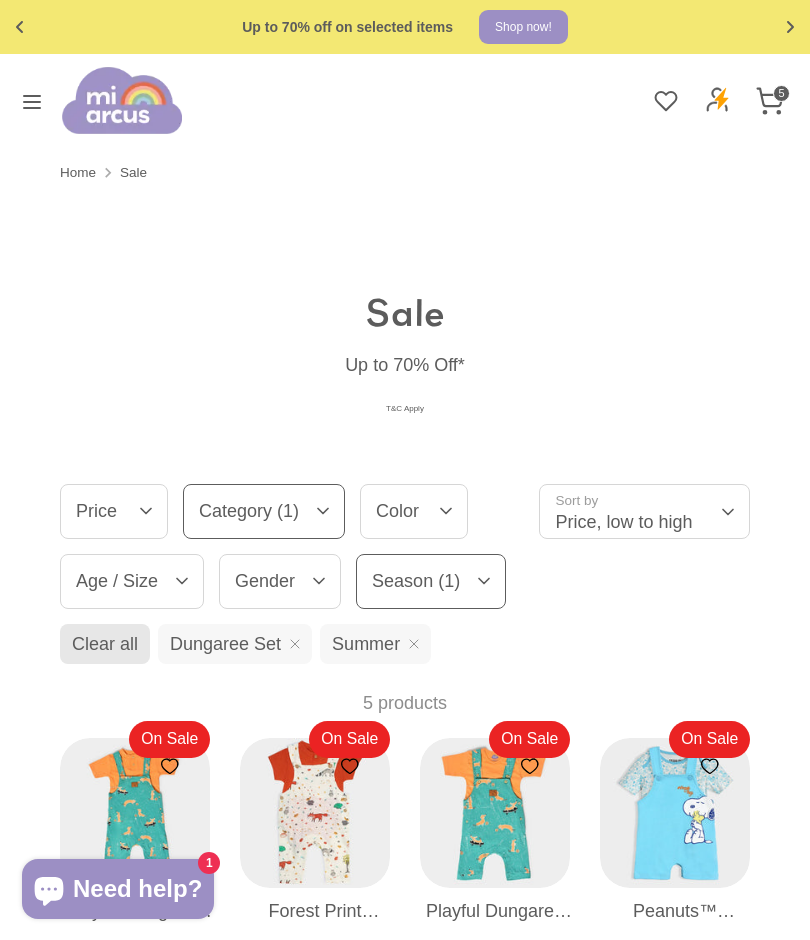 click at bounding box center (32, 101) 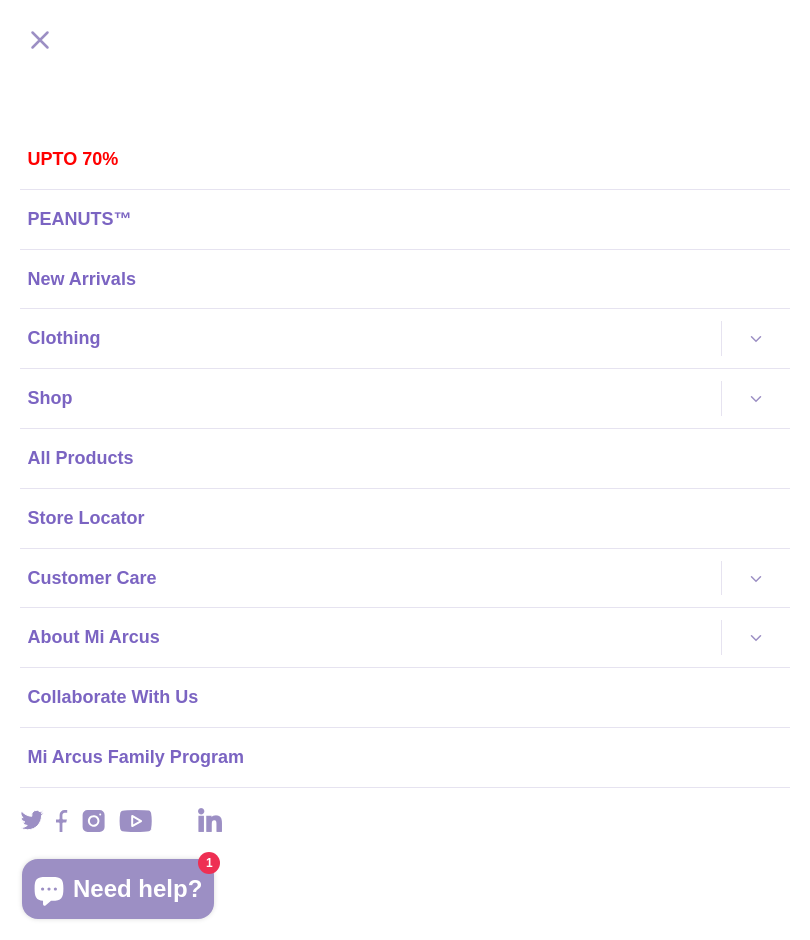 click on "UPTO 70%" at bounding box center [405, 159] 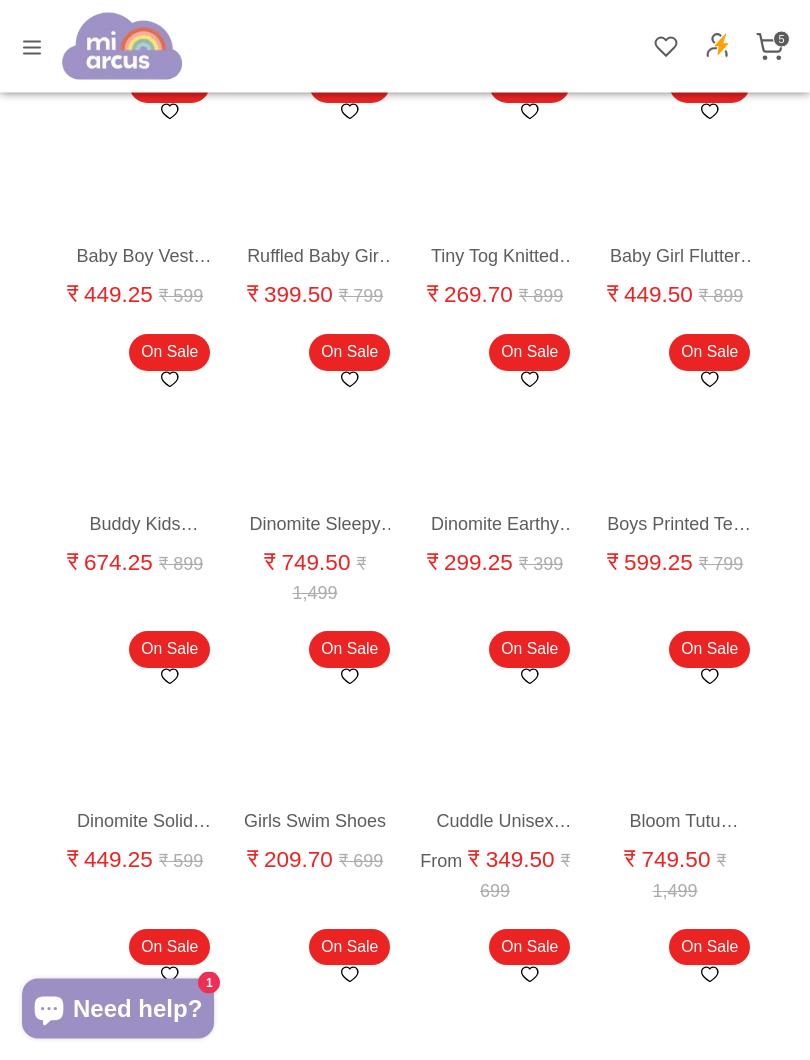 scroll, scrollTop: 4580, scrollLeft: 0, axis: vertical 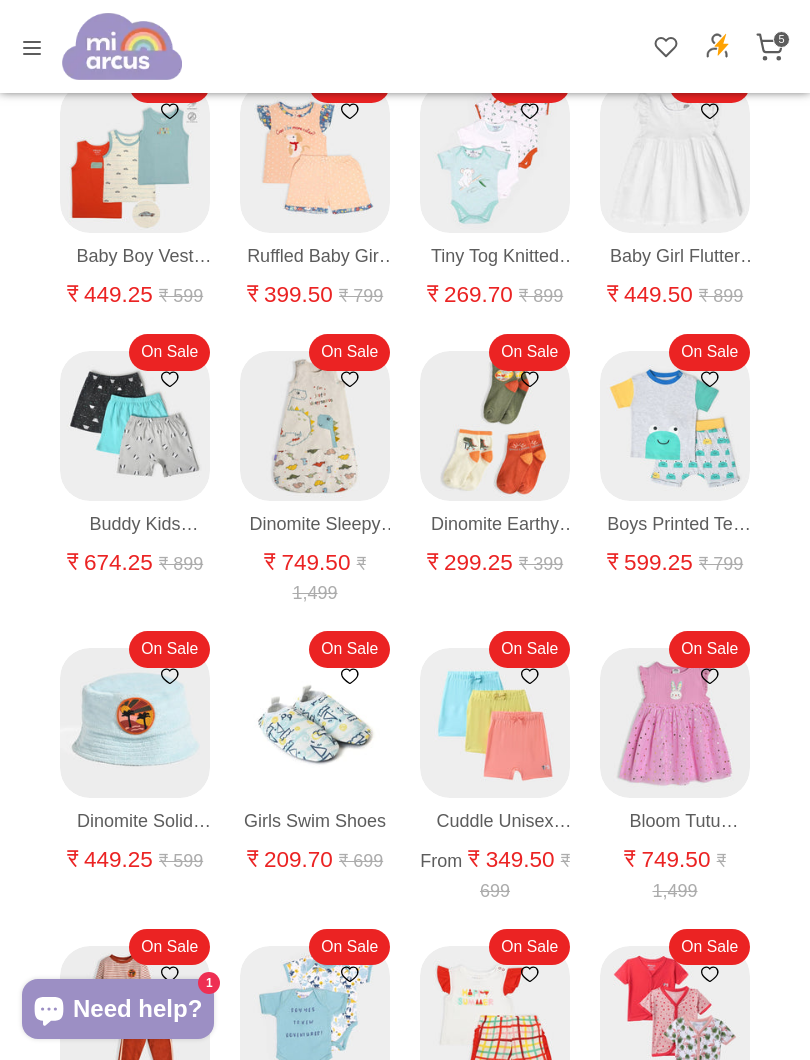 click on "Quick buy" at bounding box center (496, 450) 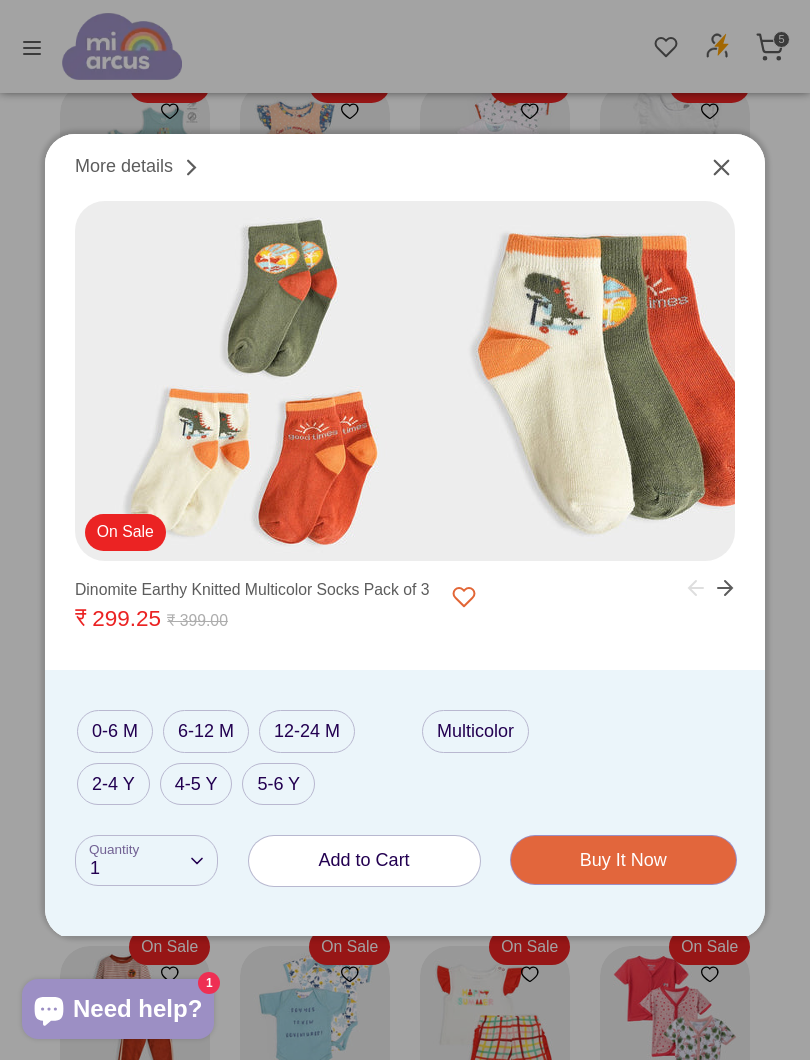 click on "2-4 Y" at bounding box center (113, 784) 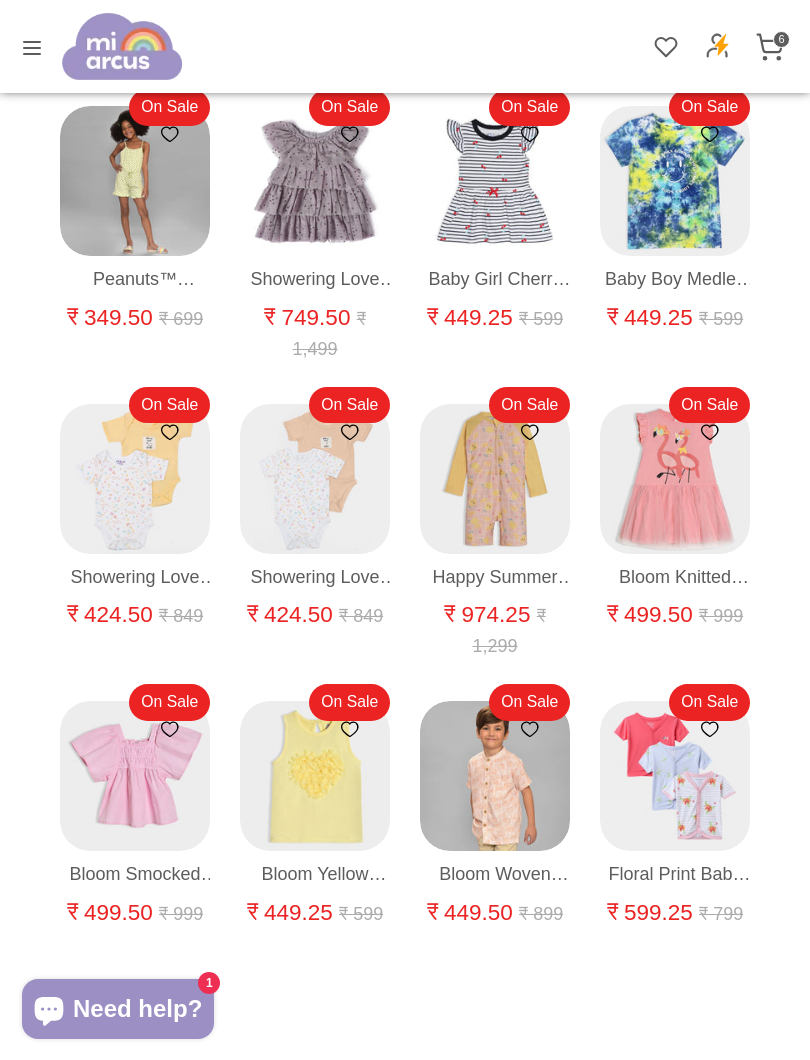scroll, scrollTop: 11948, scrollLeft: 0, axis: vertical 